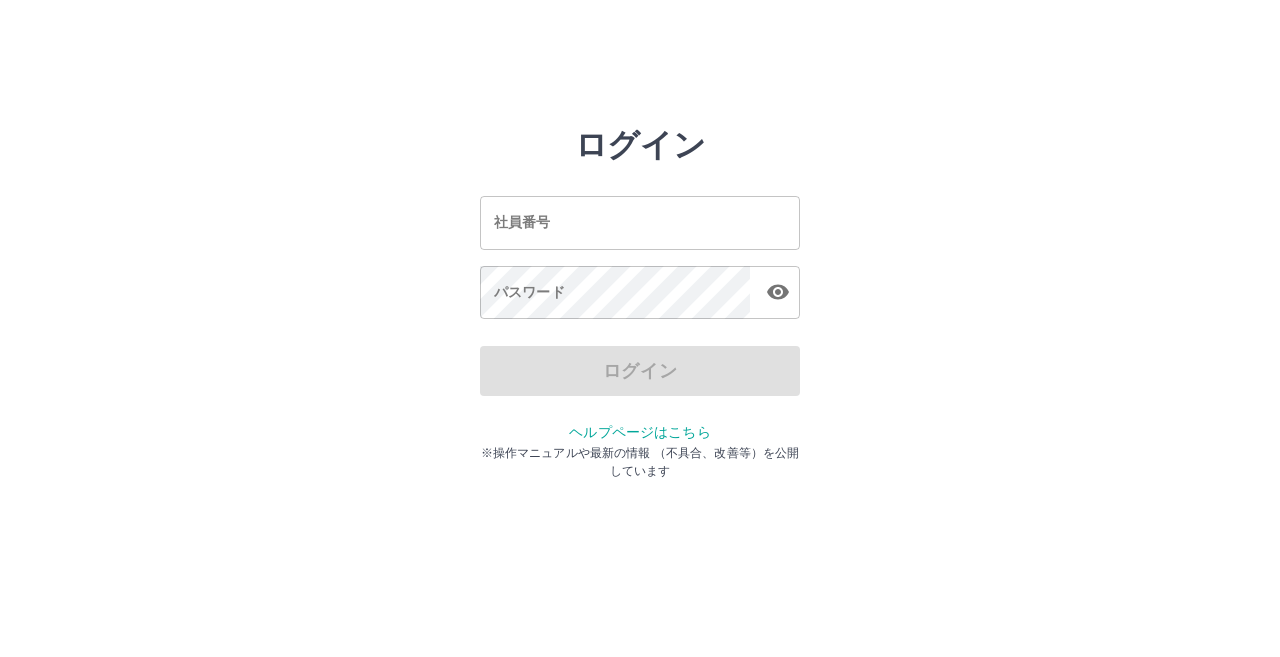scroll, scrollTop: 0, scrollLeft: 0, axis: both 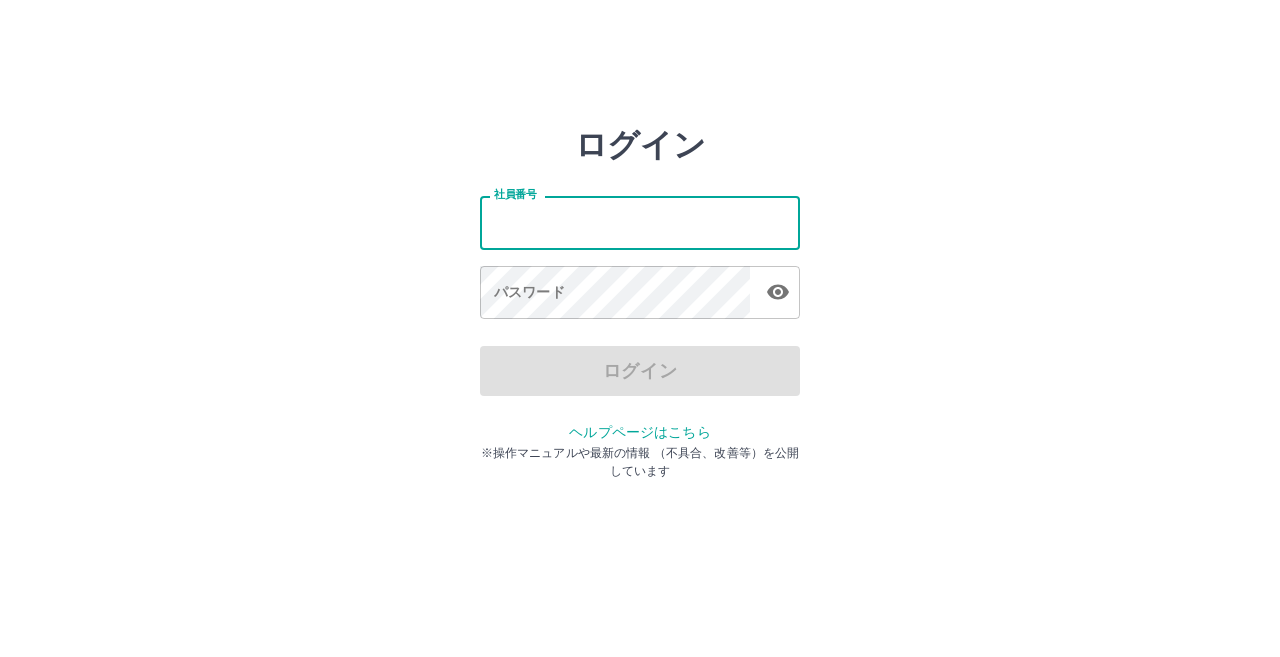 drag, startPoint x: 0, startPoint y: 0, endPoint x: 618, endPoint y: 221, distance: 656.3269 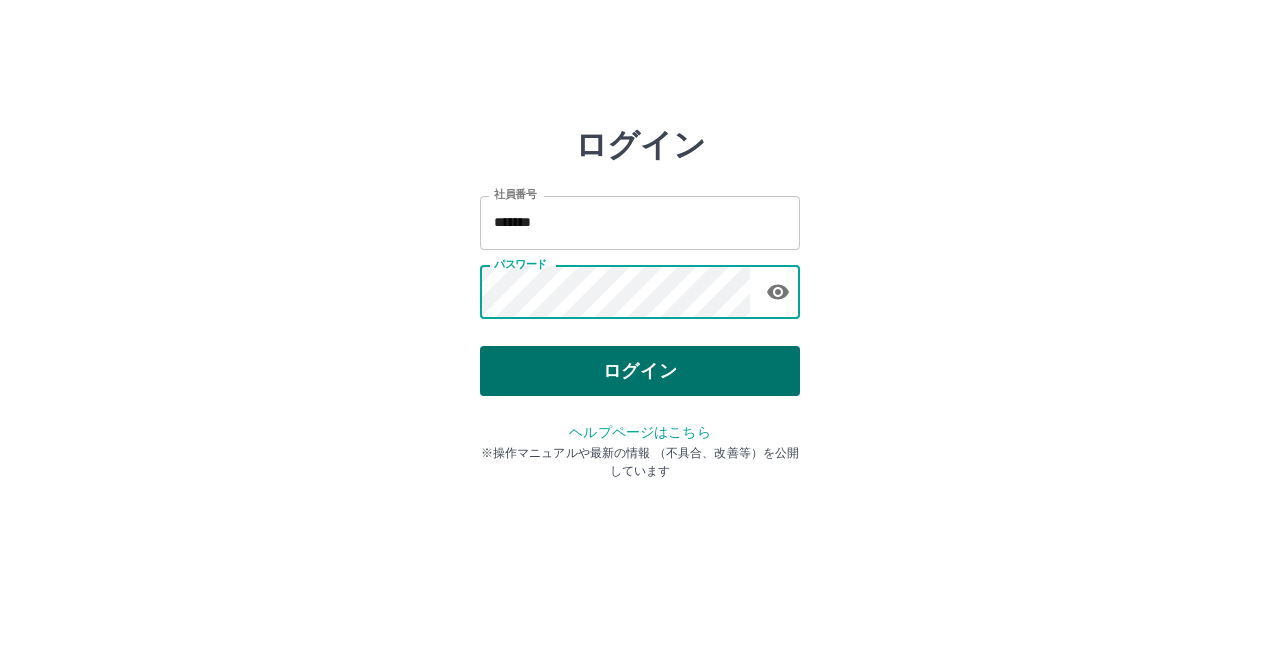 click on "ログイン" at bounding box center [640, 371] 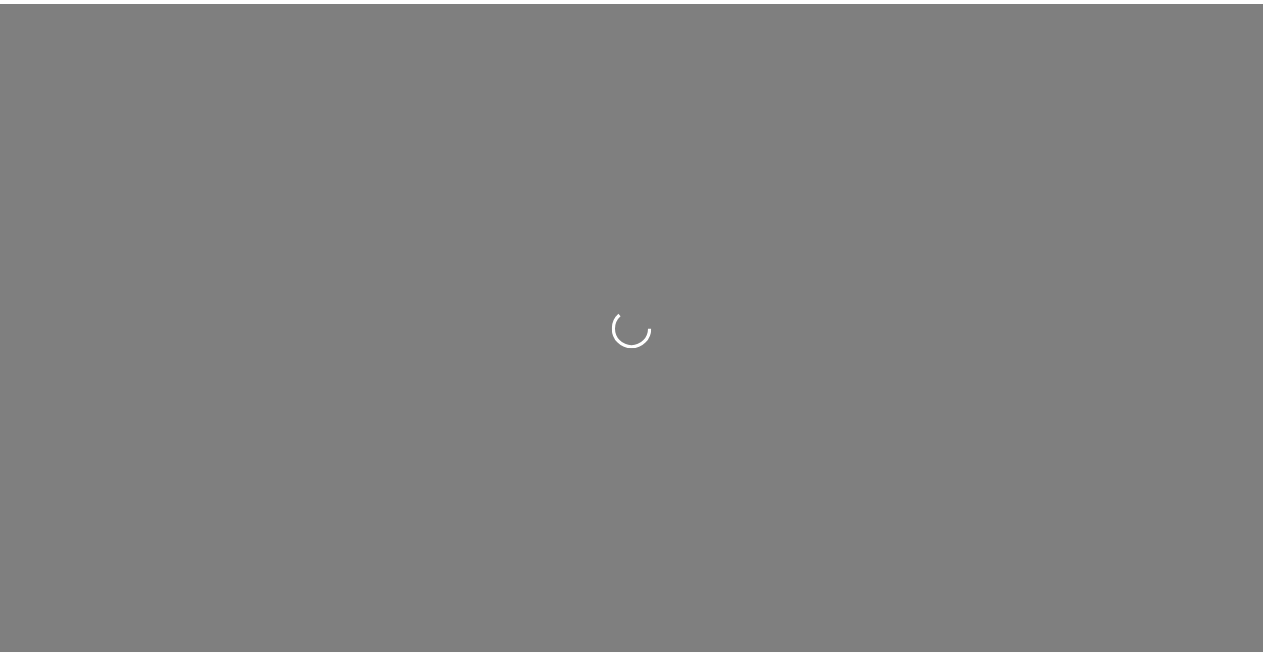 scroll, scrollTop: 0, scrollLeft: 0, axis: both 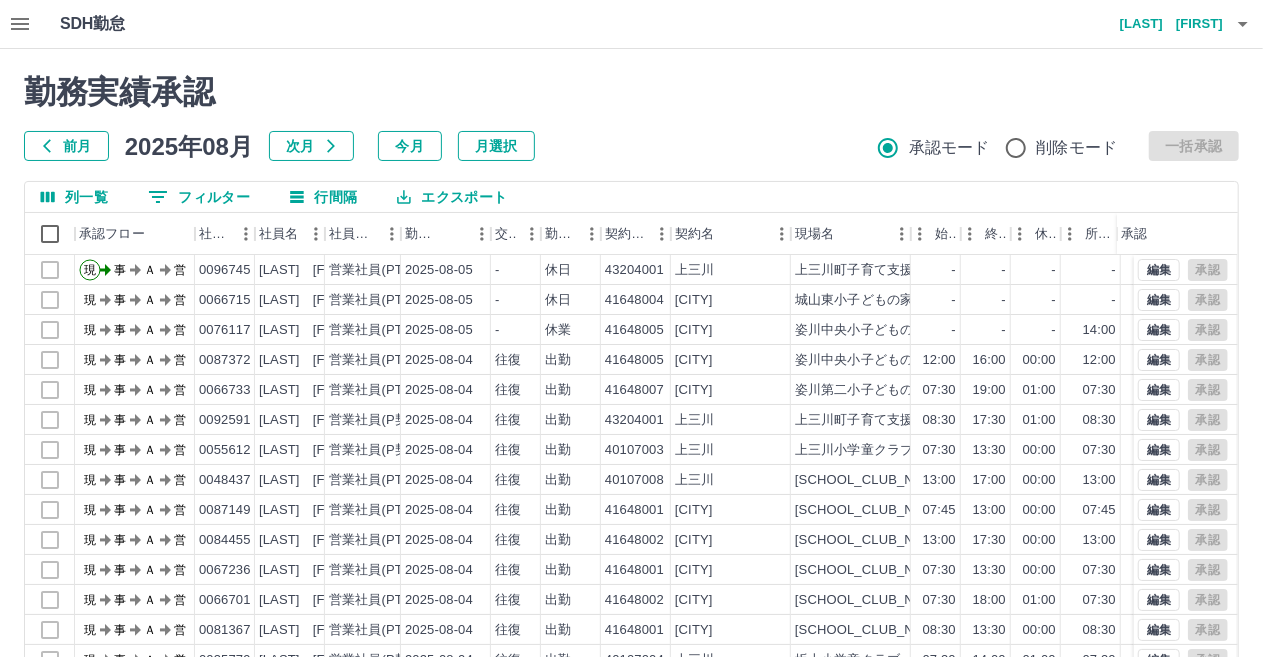 click on "前月" at bounding box center [66, 146] 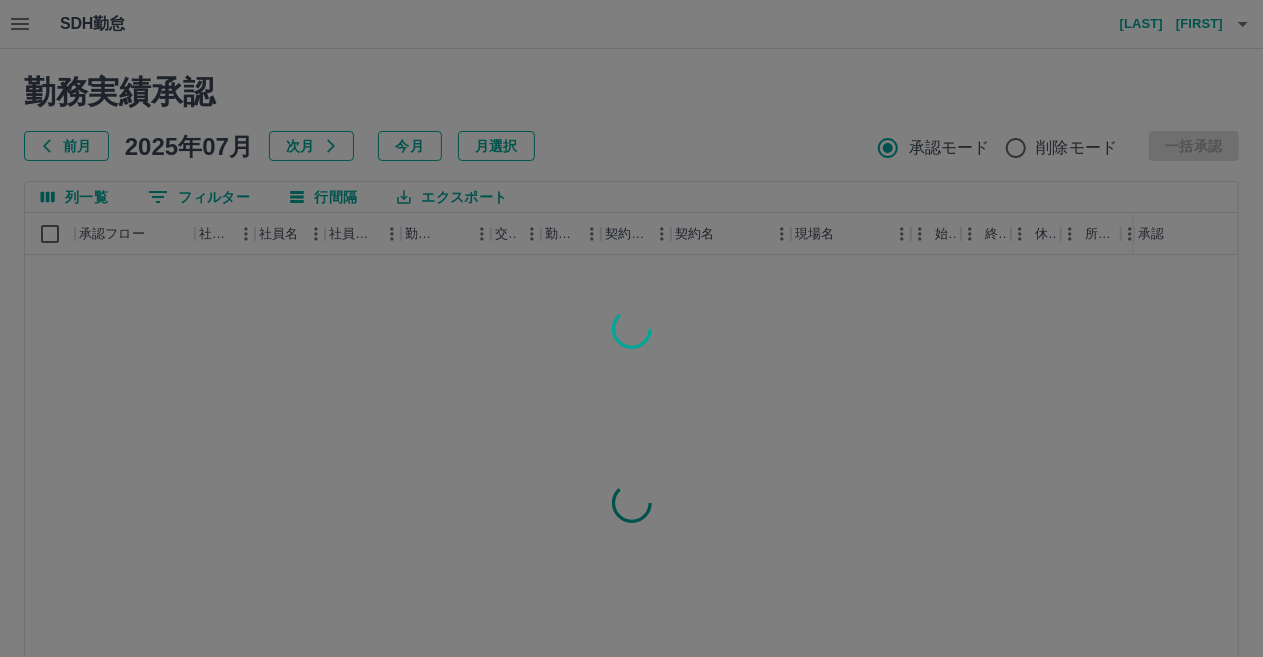 click at bounding box center (631, 328) 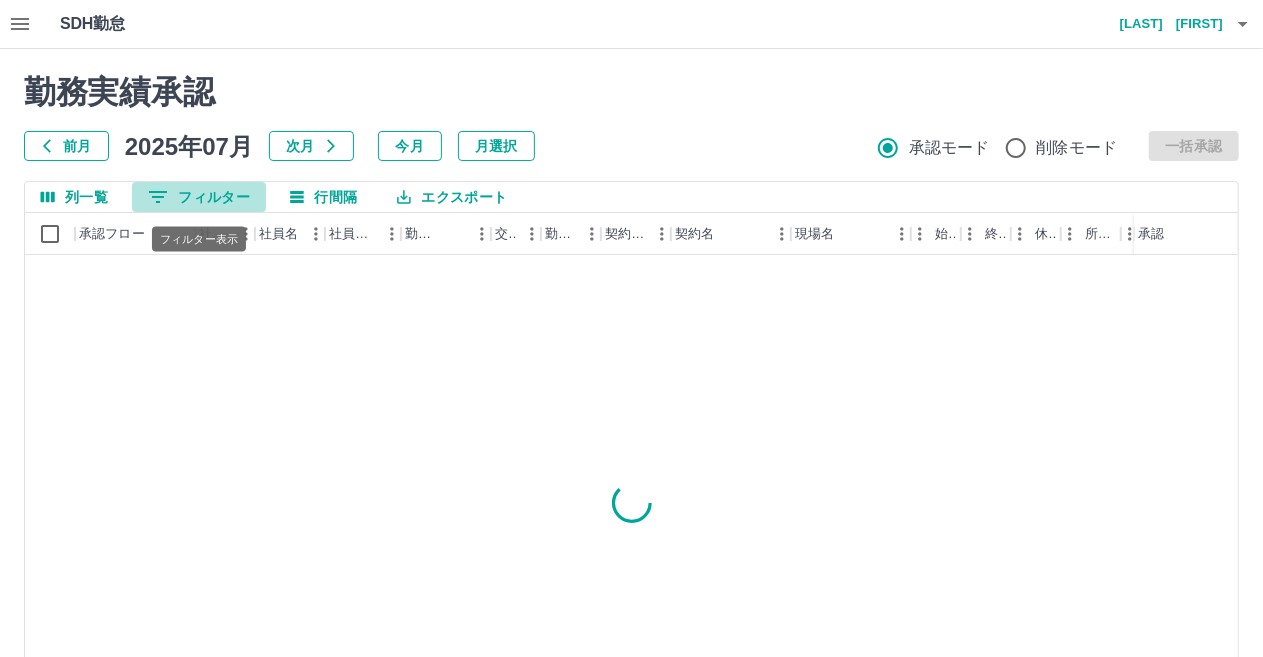 click 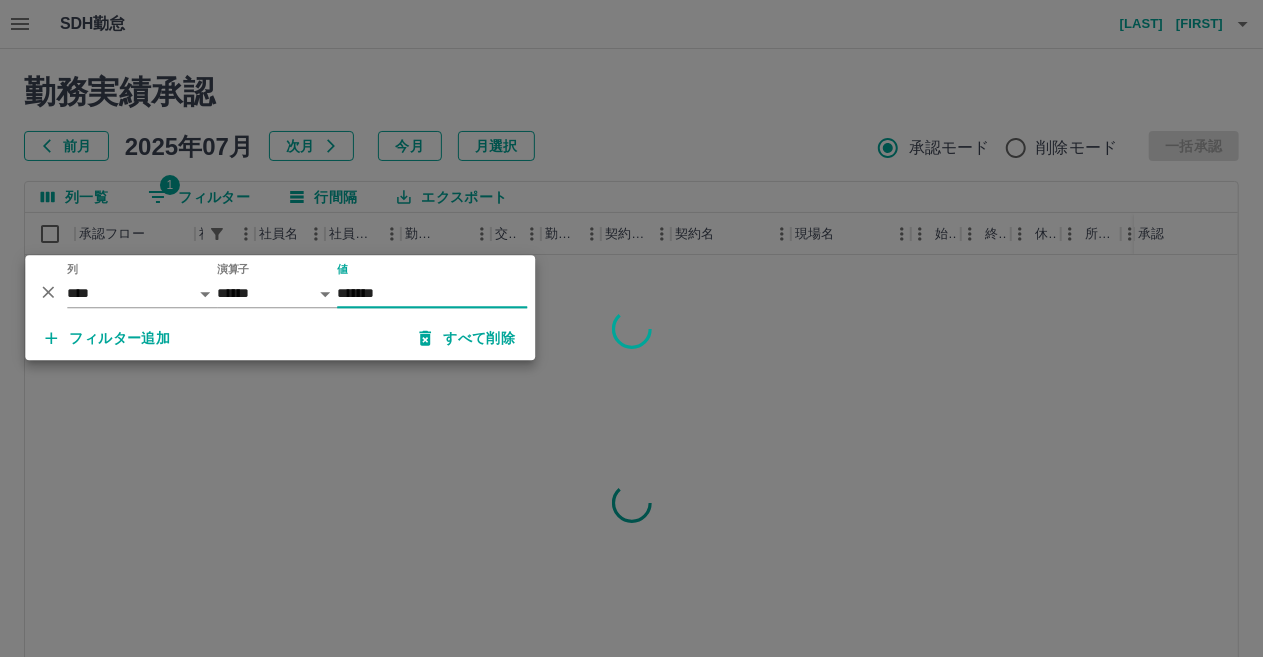 type on "*******" 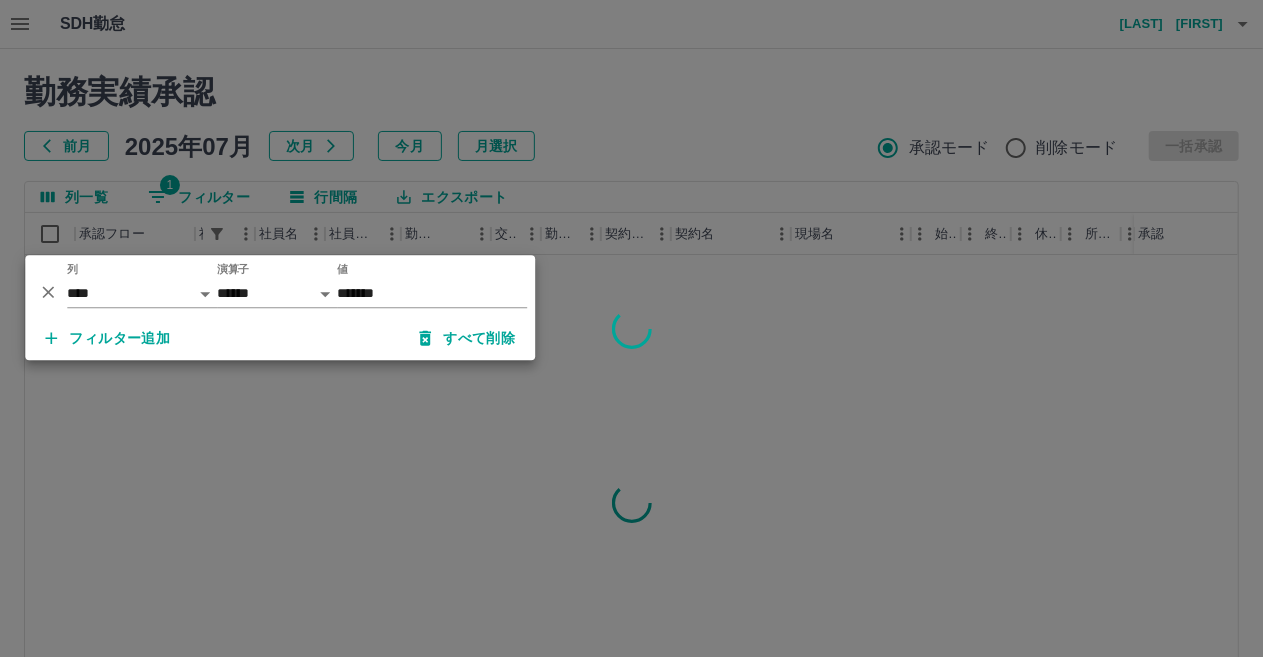 click at bounding box center (631, 328) 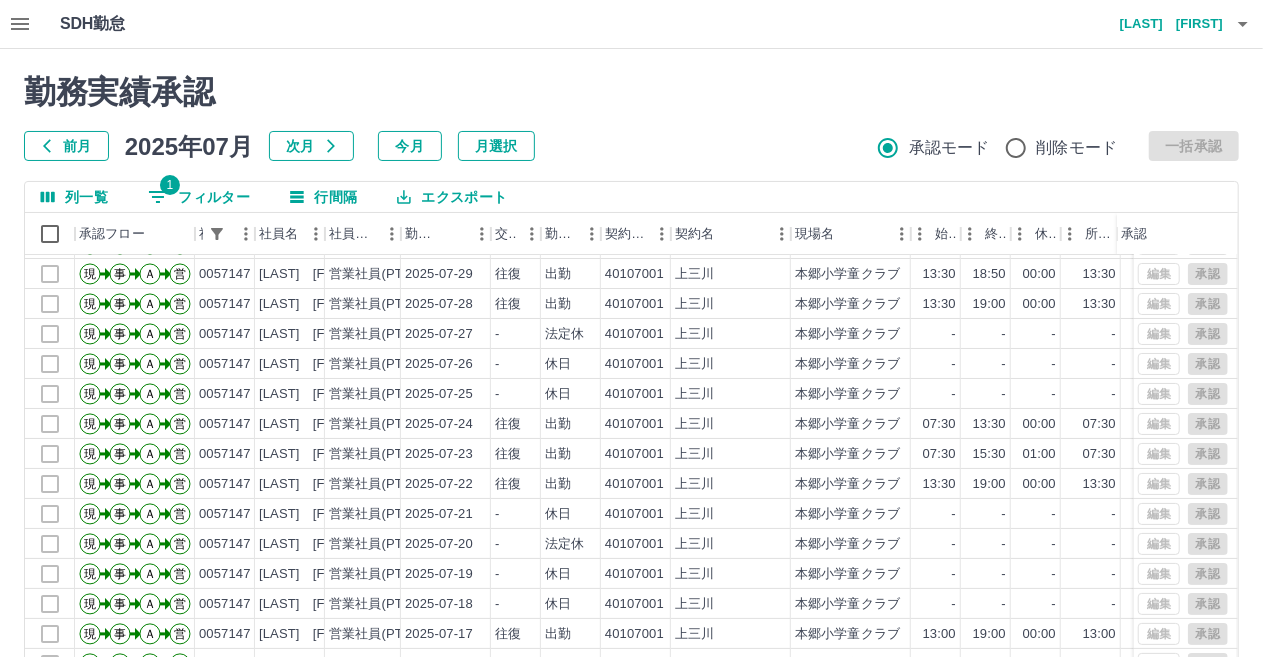 scroll, scrollTop: 103, scrollLeft: 0, axis: vertical 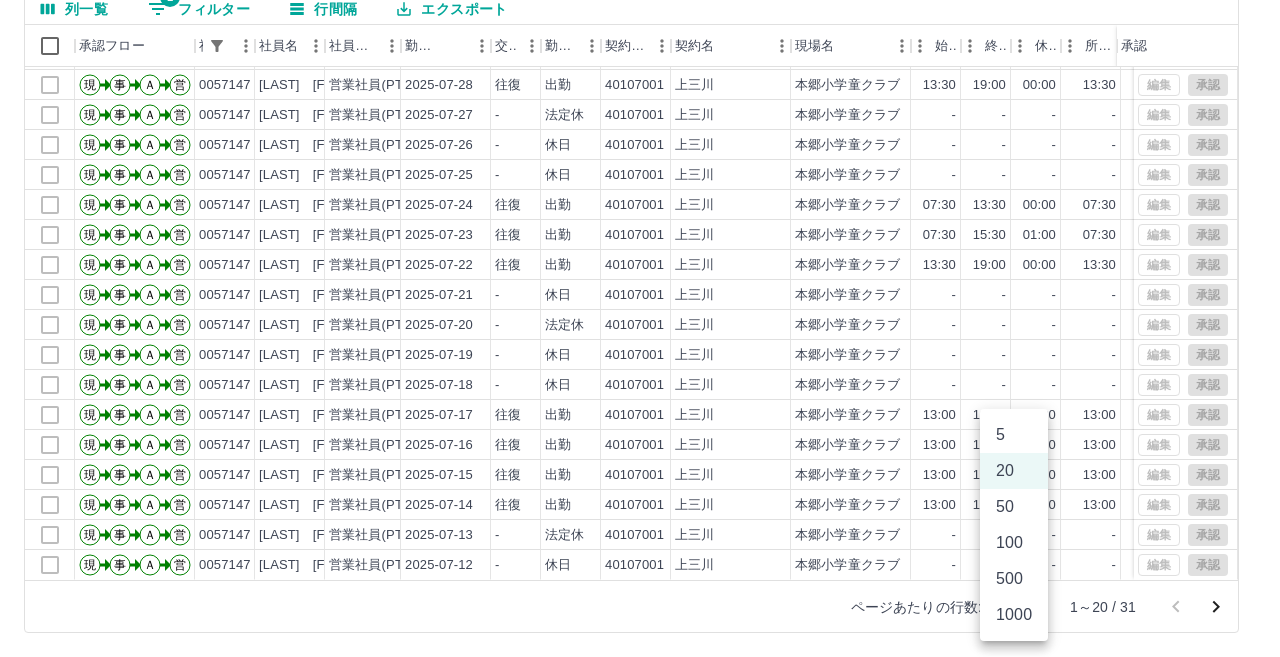 click on "SDH勤怠 [LAST]　[FIRST] 勤務実績承認 前月 2025年07月 次月 今月 月選択 承認モード 削除モード 一括承認 列一覧 1 フィルター 行間隔 エクスポート 承認フロー 社員番号 社員名 社員区分 勤務日 交通費 勤務区分 契約コード 契約名 現場名 始業 終業 休憩 所定開始 所定終業 所定休憩 拘束 勤務 遅刻等 承認 現 事 Ａ 営 [NUMBER] [LAST]　[FIRST] 営業社員(PT契約) 2025-07-30 往復 出勤 [NUMBER] [CITY] [SCHOOL_CLUB_NAME] 07:30 15:30 01:00 07:30 15:30 01:00 08:00 07:00 00:00 現 事 Ａ 営 [NUMBER] [LAST]　[FIRST] 営業社員(PT契約) 2025-07-29 往復 出勤 [NUMBER] [CITY] [SCHOOL_CLUB_NAME] 13:30 18:50 00:00 13:30 18:50 00:00 05:20 05:20 00:00 現 事 Ａ 営 [NUMBER] [LAST]　[FIRST] 営業社員(PT契約) 2025-07-28 往復 出勤 [NUMBER] [CITY] [SCHOOL_CLUB_NAME] 13:30 19:00 00:00 13:30 19:00 00:00 05:30 05:30 00:00 現 事 Ａ 営 [NUMBER] [LAST]　[FIRST] 2025-07-27  -  - - -" at bounding box center (640, 234) 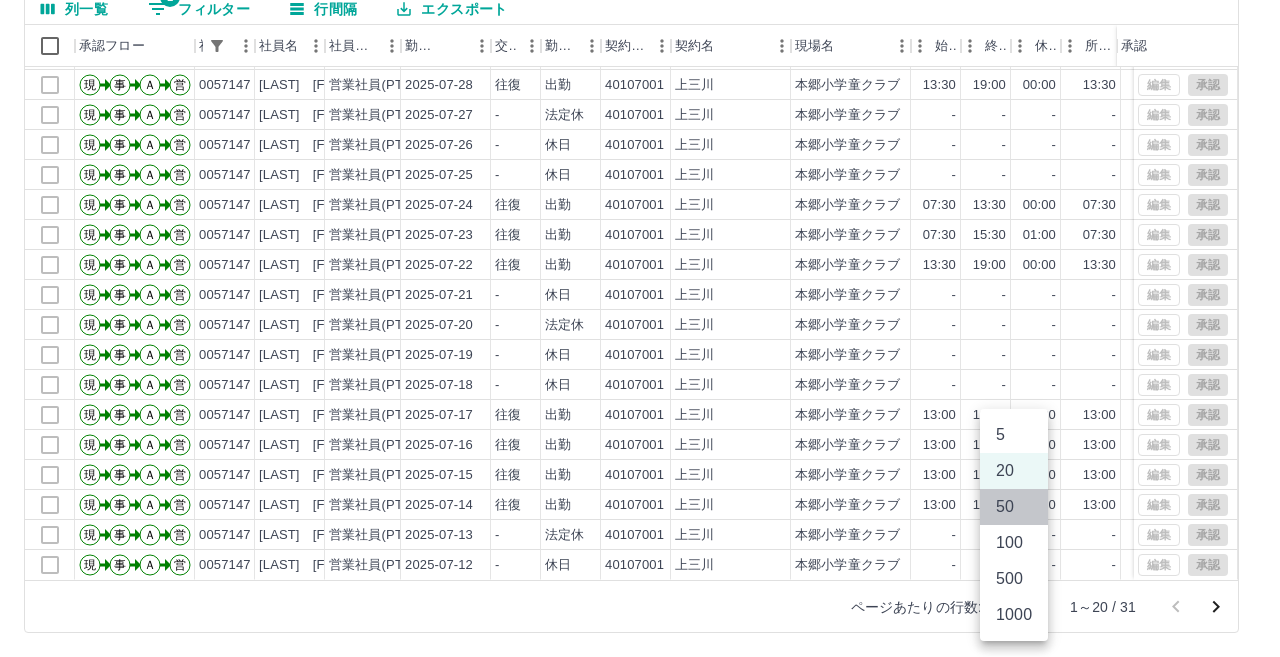 click on "50" at bounding box center [1014, 507] 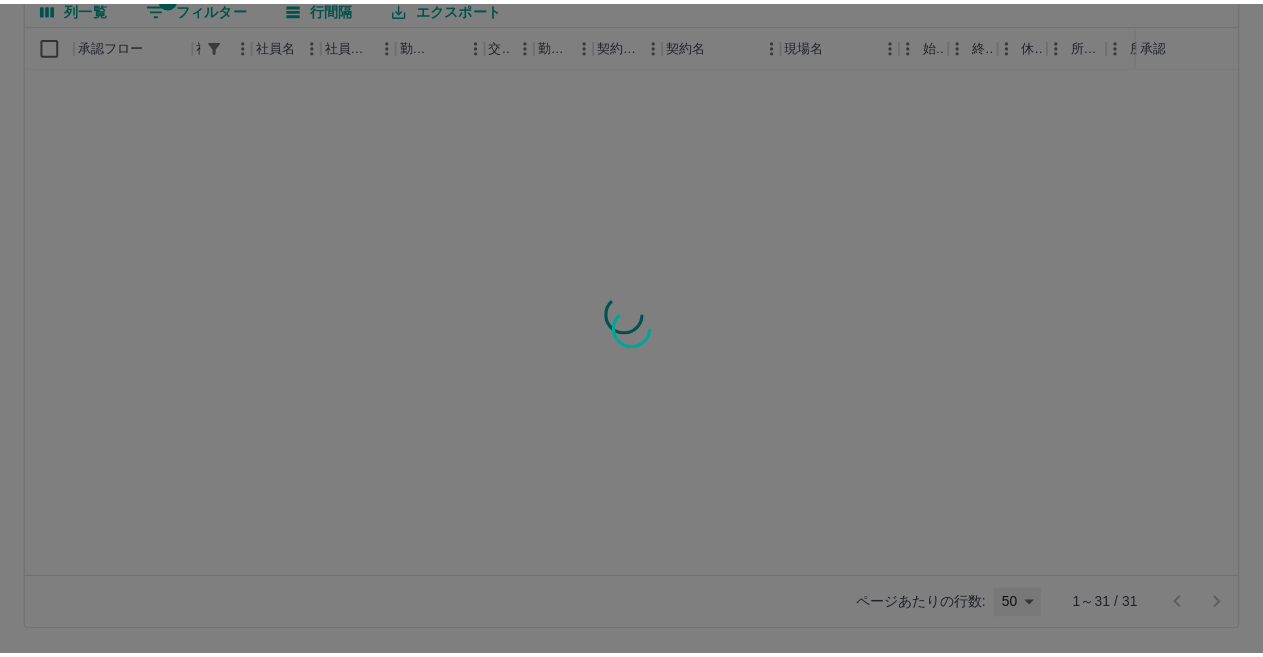 scroll, scrollTop: 0, scrollLeft: 0, axis: both 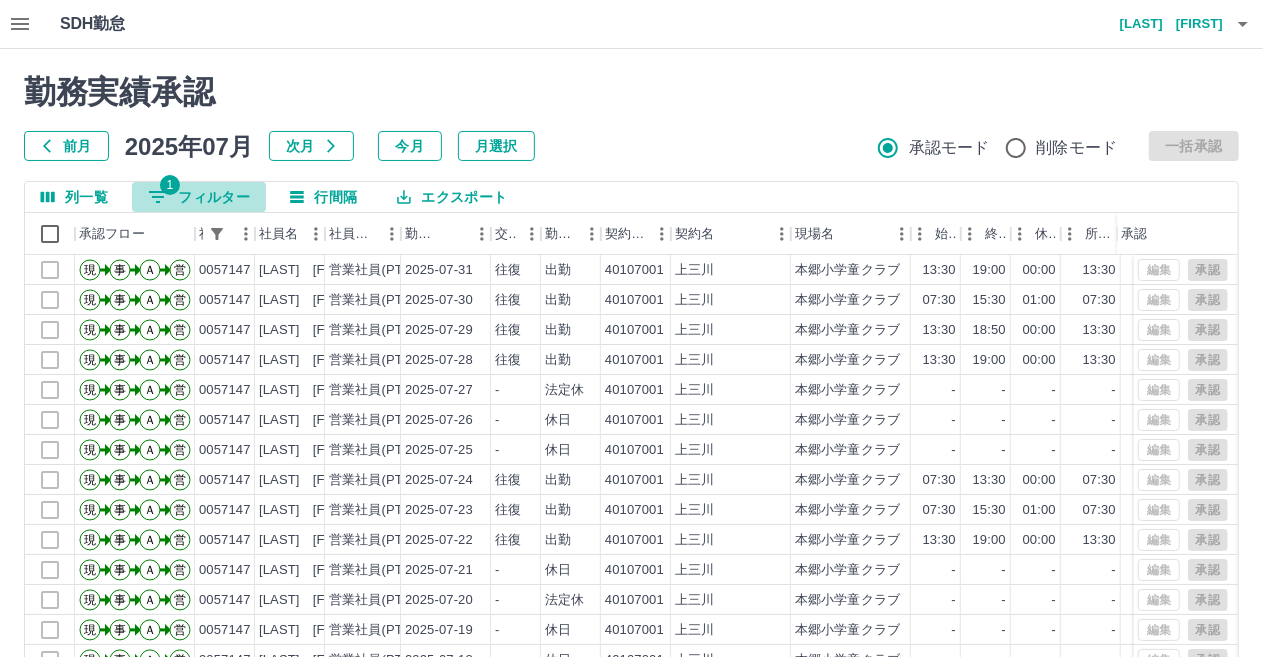 click on "1 フィルター" at bounding box center [199, 197] 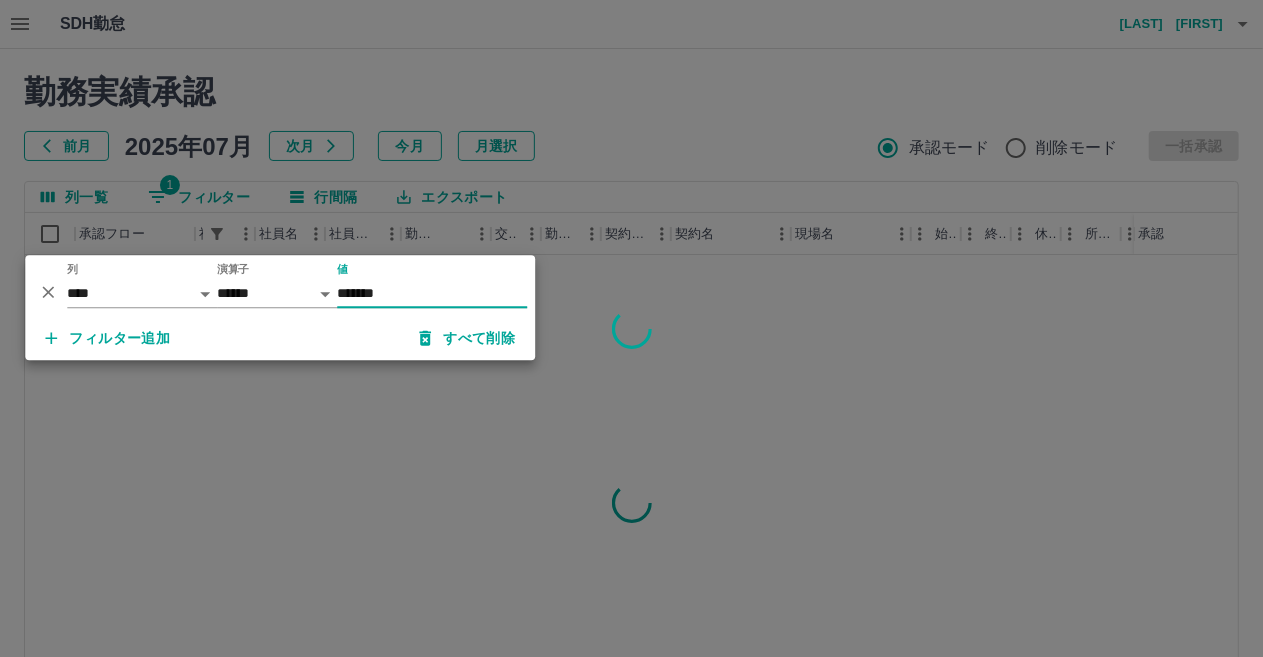 type on "*******" 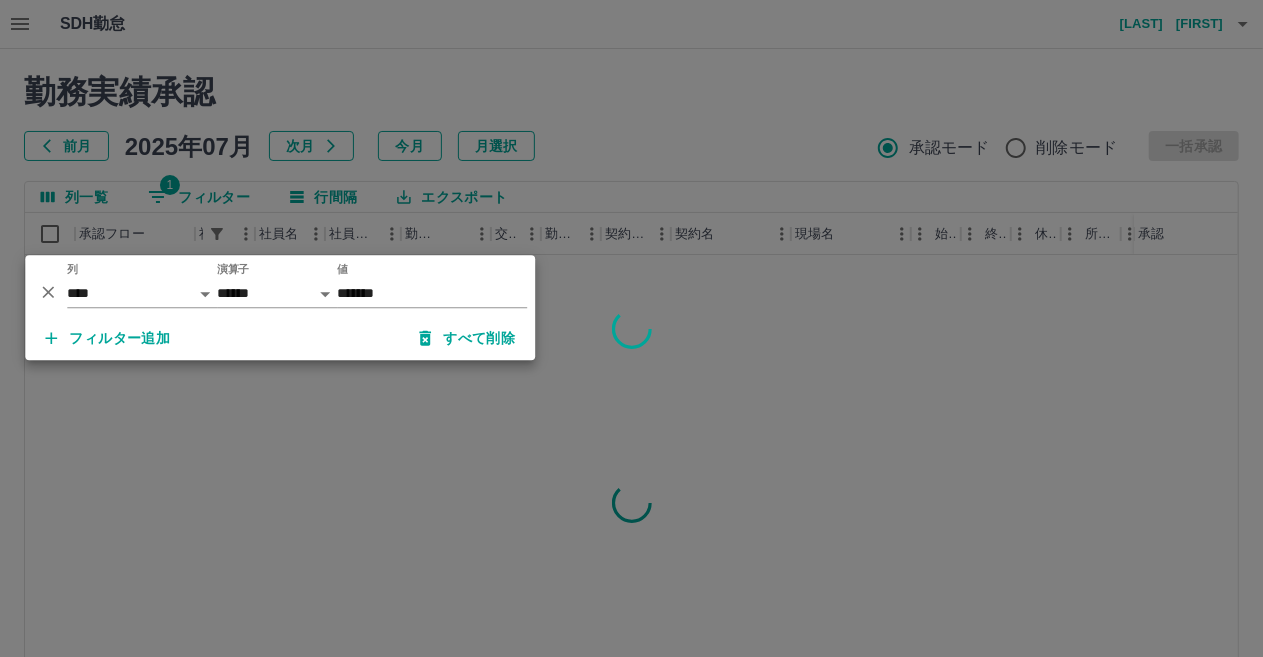 click at bounding box center (631, 328) 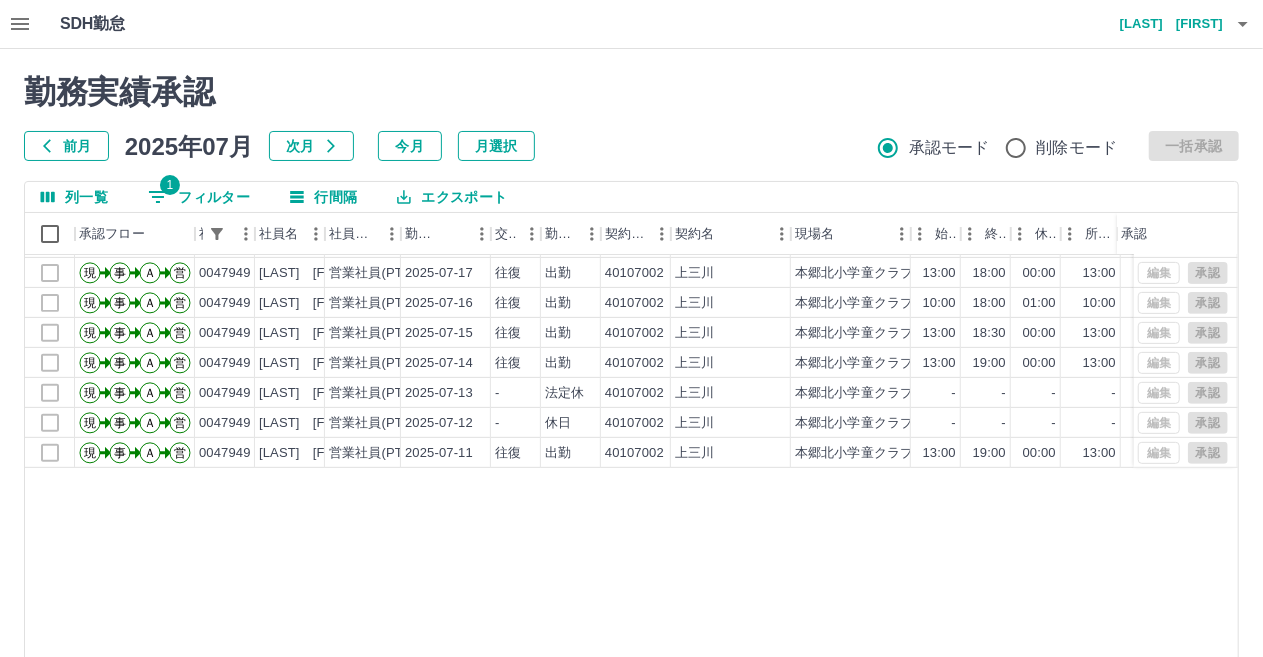 scroll, scrollTop: 0, scrollLeft: 0, axis: both 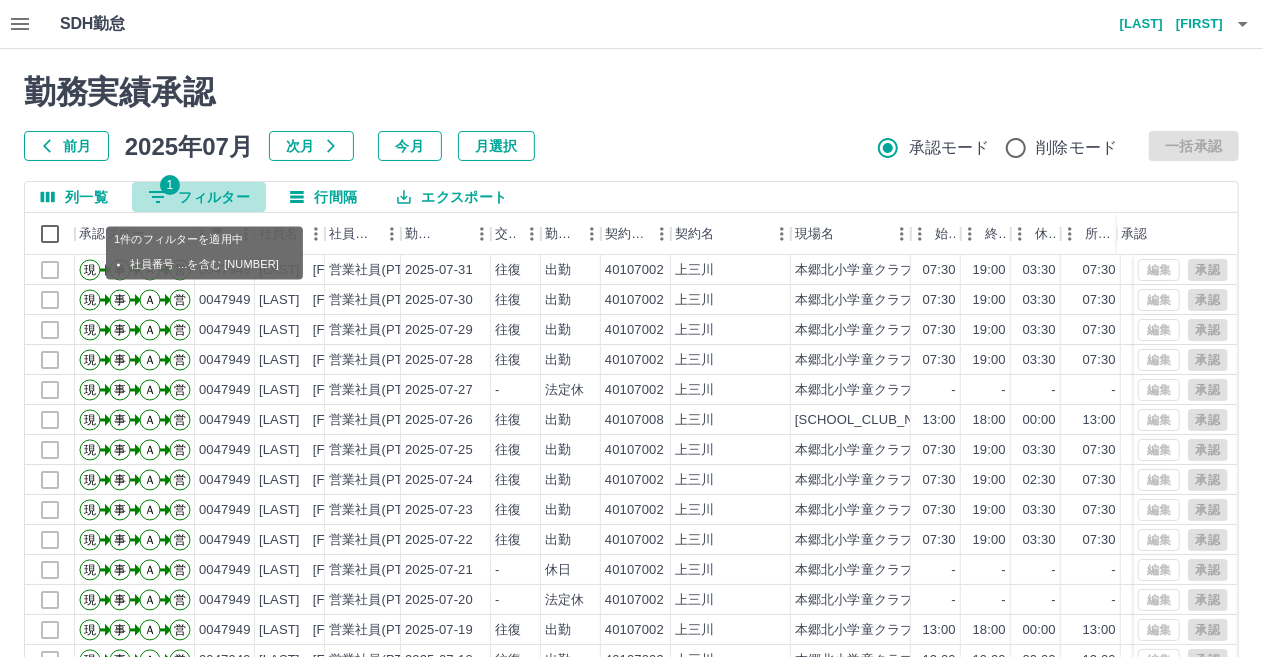 click on "1 フィルター" at bounding box center (199, 197) 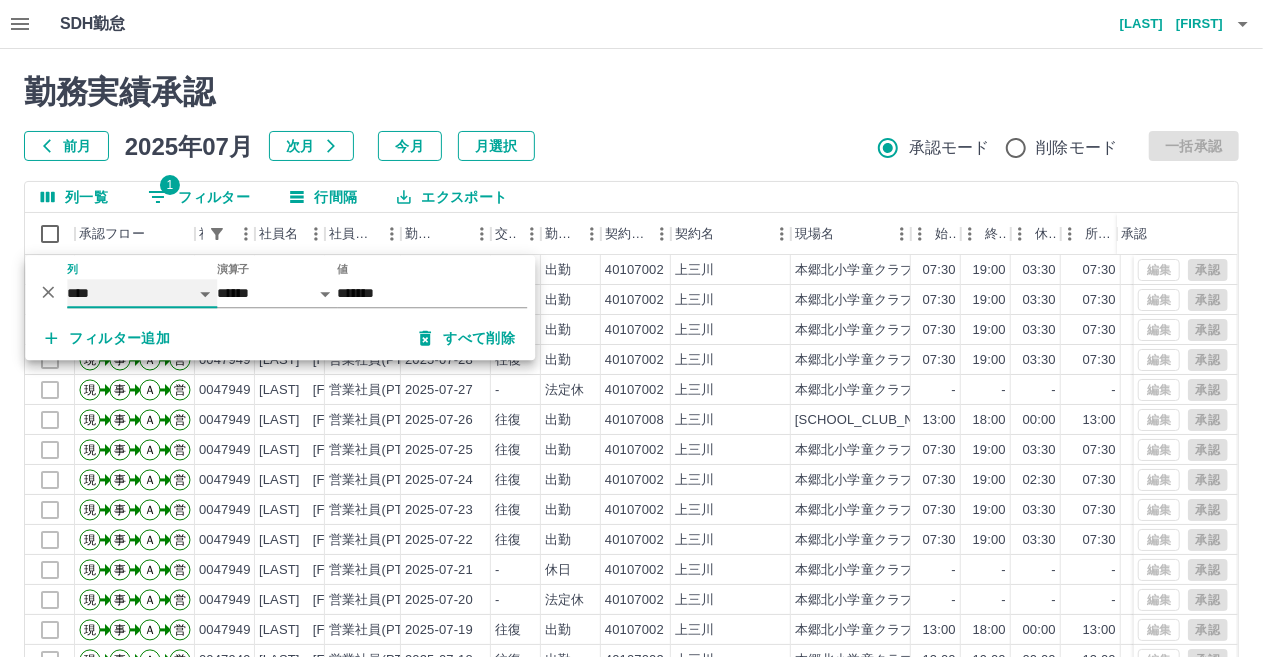 click on "**** *** **** *** *** **** ***** *** *** ** ** ** **** **** **** ** ** *** **** *****" at bounding box center (142, 293) 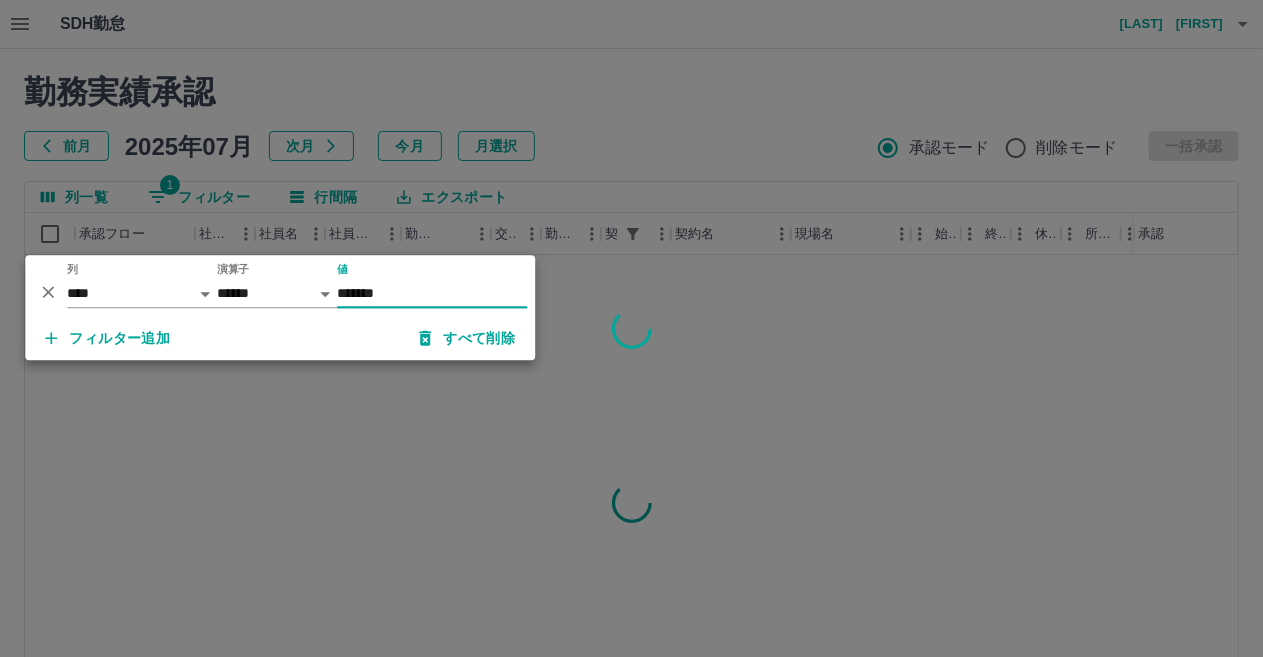 click on "*******" at bounding box center (432, 293) 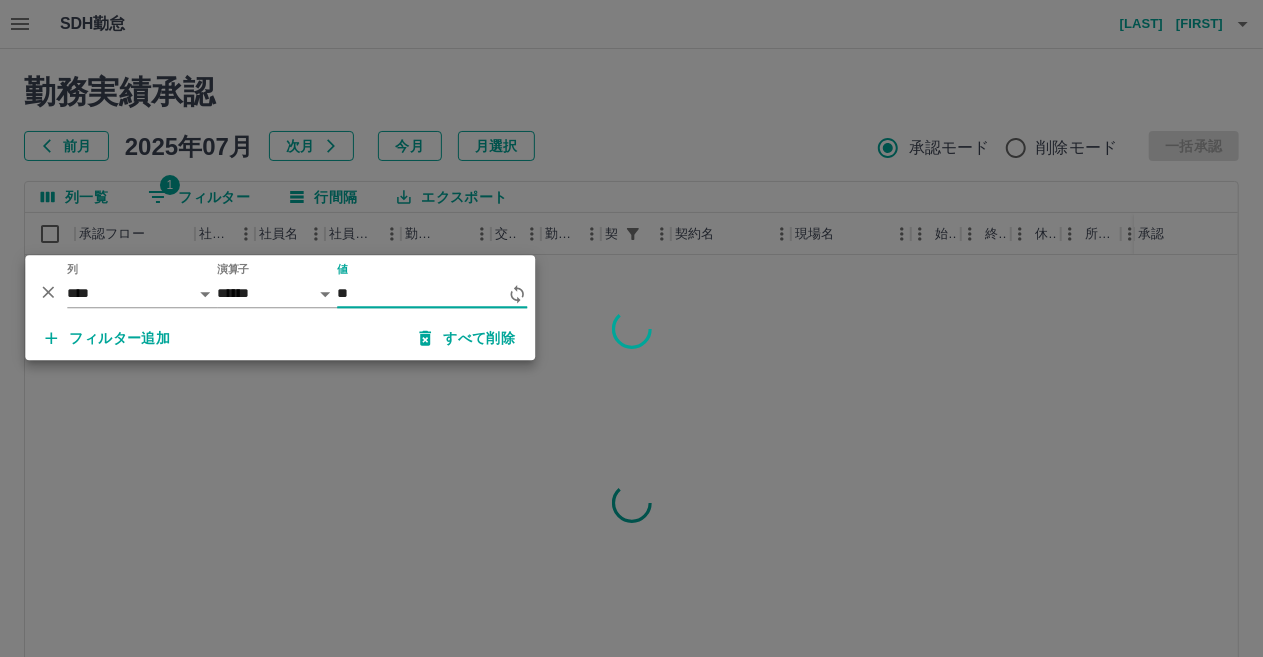 type on "*" 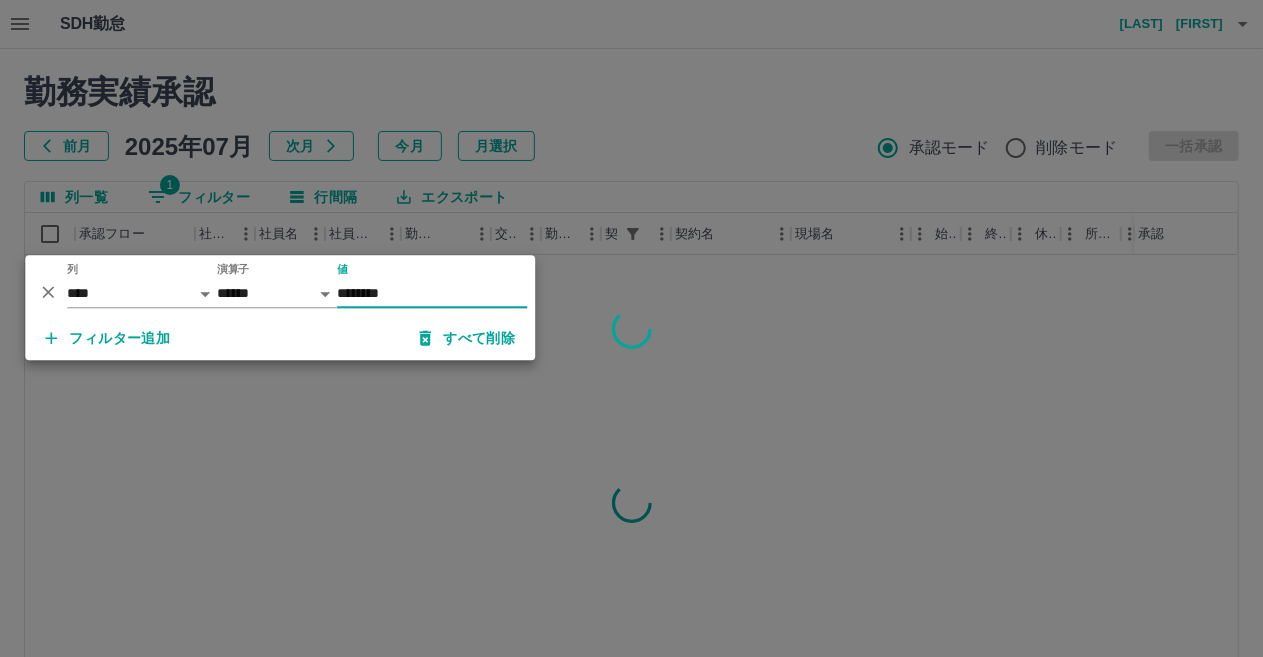 type on "********" 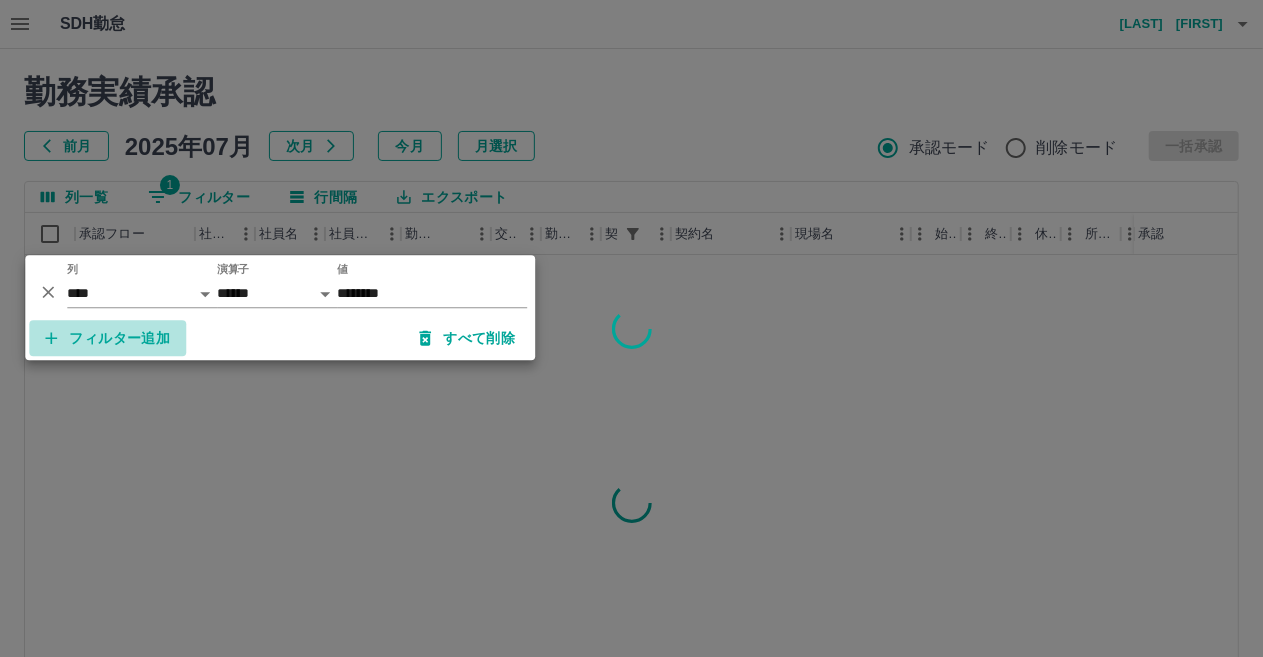 click on "フィルター追加" at bounding box center [107, 338] 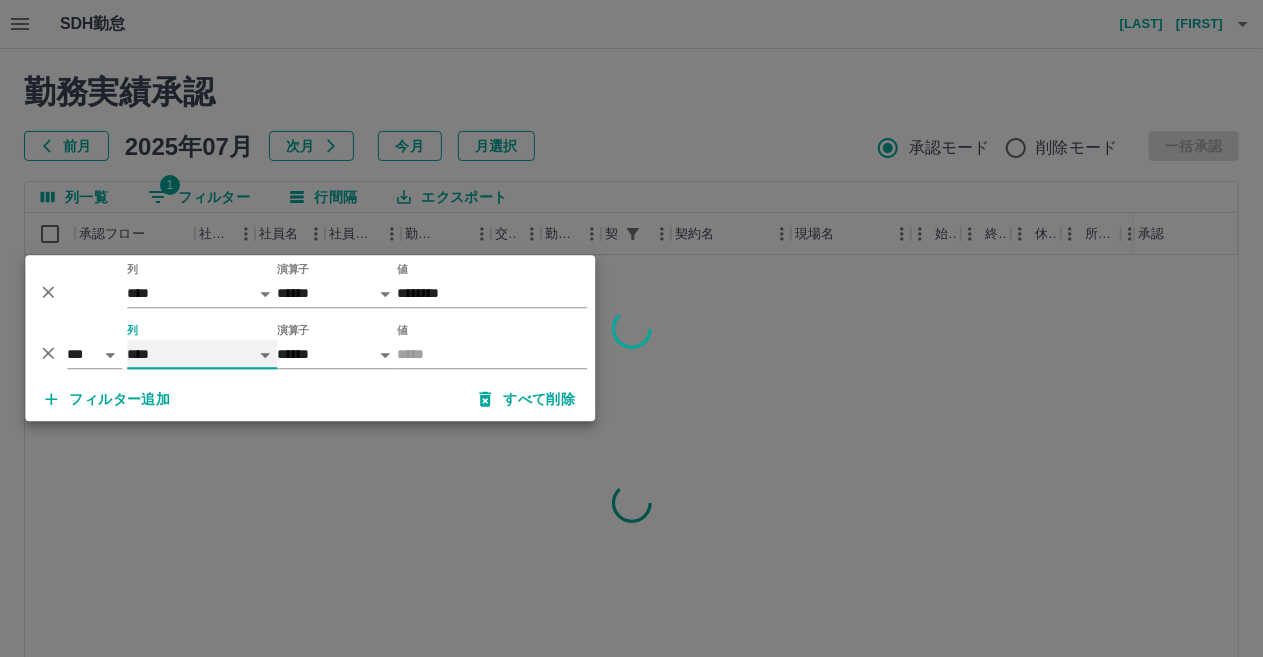 click on "**** *** **** *** *** **** ***** *** *** ** ** ** **** **** **** ** ** *** **** *****" at bounding box center [202, 354] 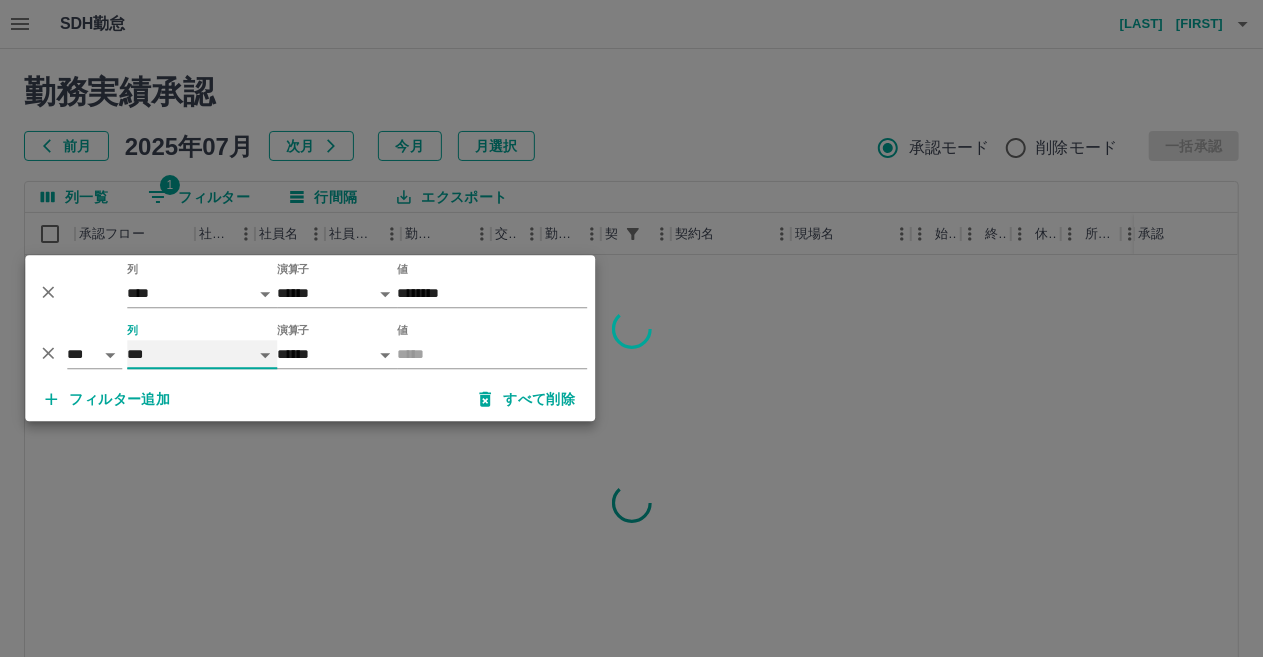 click on "**** *** **** *** *** **** ***** *** *** ** ** ** **** **** **** ** ** *** **** *****" at bounding box center [202, 354] 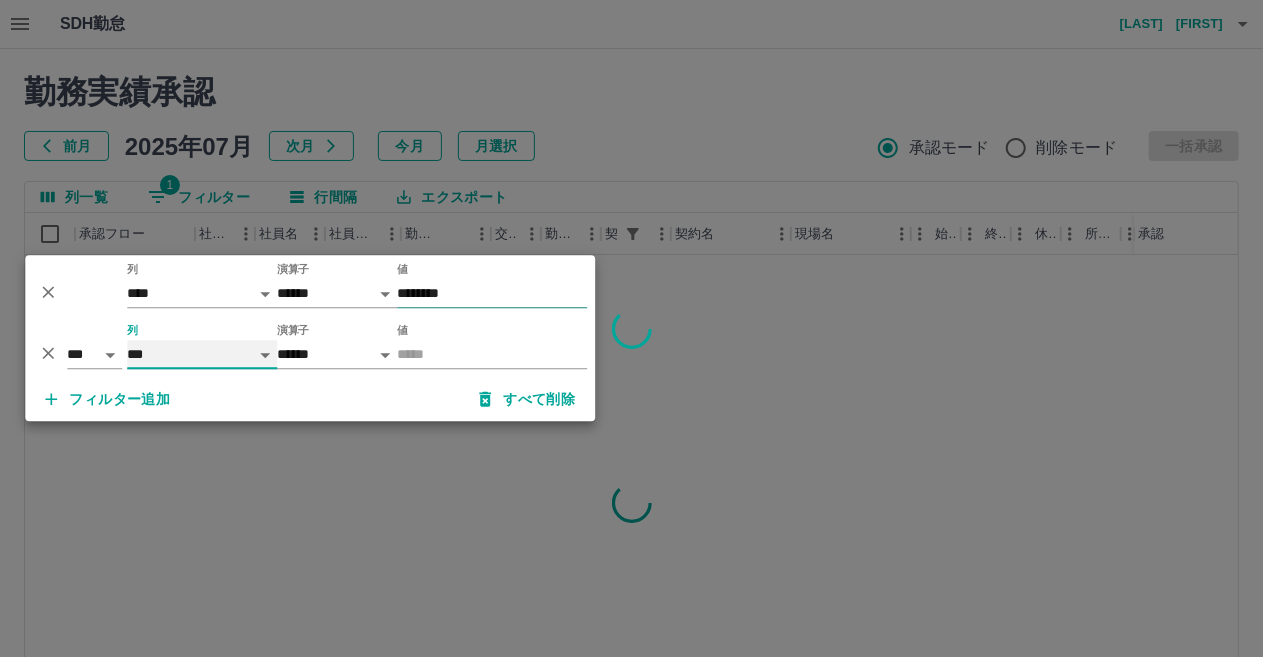 select on "*****" 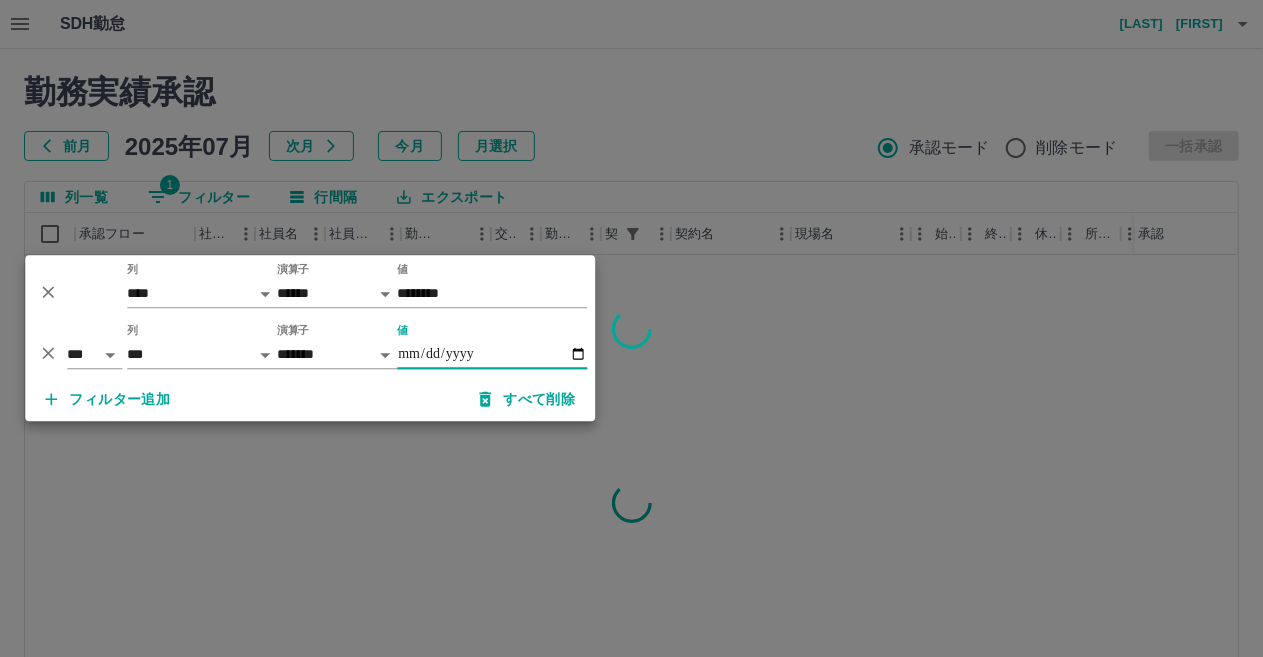 click on "値" at bounding box center (492, 354) 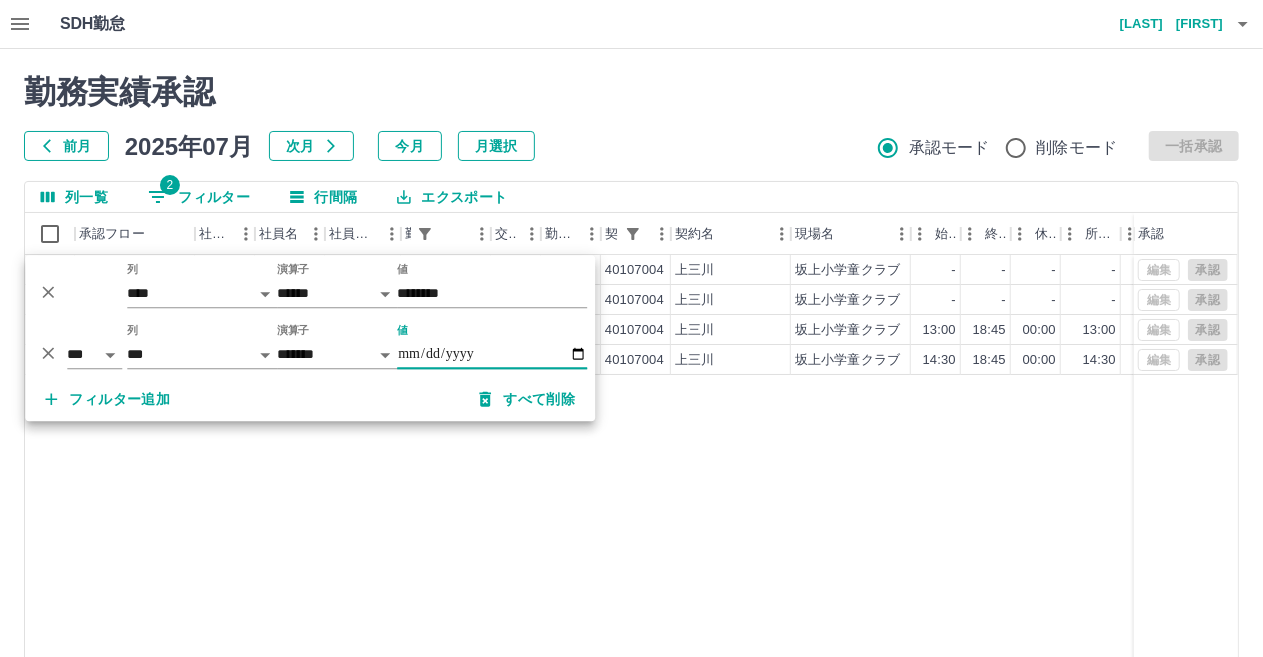 type on "**********" 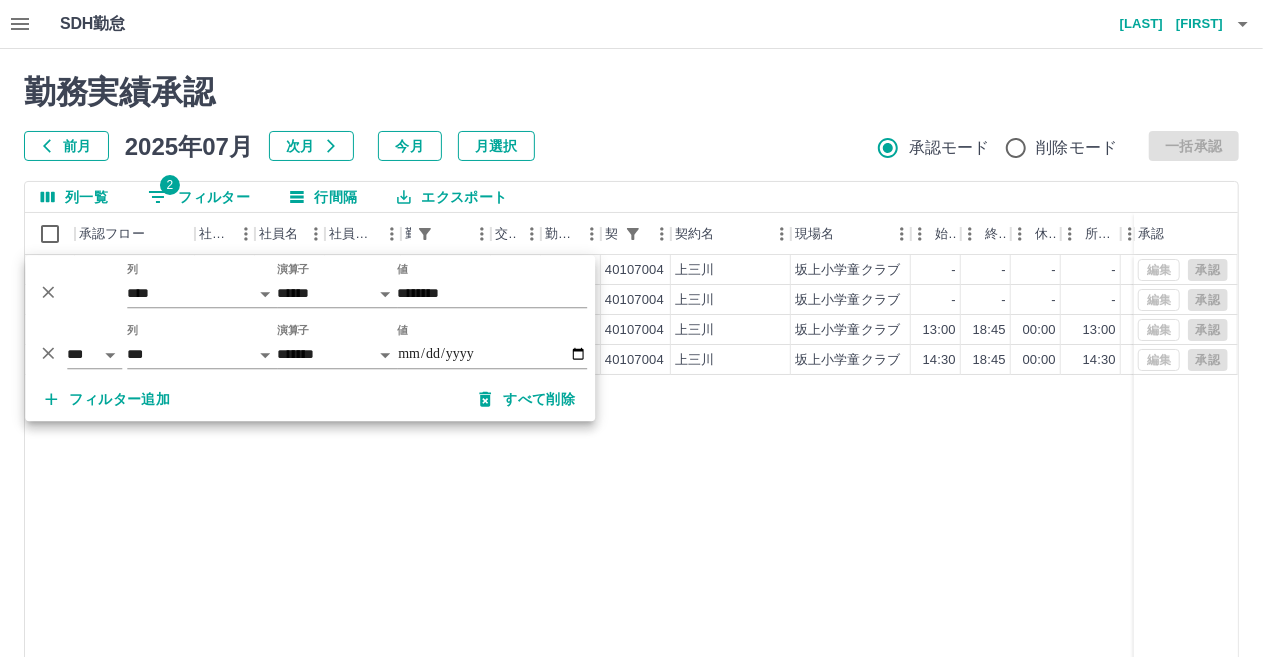 click on "現 事 Ａ 営 [NUMBER] [LAST]　[FIRST] 営業社員(PT契約) 2025-07-04  -  休日 [NUMBER] [CITY] [SCHOOL_CLUB_NAME] - - - - - - 00:00 00:00 00:00 現 事 Ａ 営 [NUMBER] [LAST]　[FIRST] 営業社員(PT契約) 2025-07-04  -  休日 [NUMBER] [CITY] [SCHOOL_CLUB_NAME] - - - - - - 00:00 00:00 00:00 現 事 Ａ 営 [NUMBER] [LAST]　[FIRST] 営業社員(PT契約) 2025-07-04 往復 出勤 [NUMBER] [CITY] [SCHOOL_CLUB_NAME] 13:00 18:45 00:00 13:00 18:45 00:00 05:45 05:45 00:00 現 事 Ａ 営 [NUMBER] [LAST]　[FIRST] 営業社員(PT契約) 2025-07-04 往復 出勤 [NUMBER] [CITY] [SCHOOL_CLUB_NAME] 14:30 18:45 00:00 14:30 18:45 00:00 04:15 04:15 00:00 編集 承認 編集 承認 編集 承認 編集 承認" at bounding box center (898, 511) 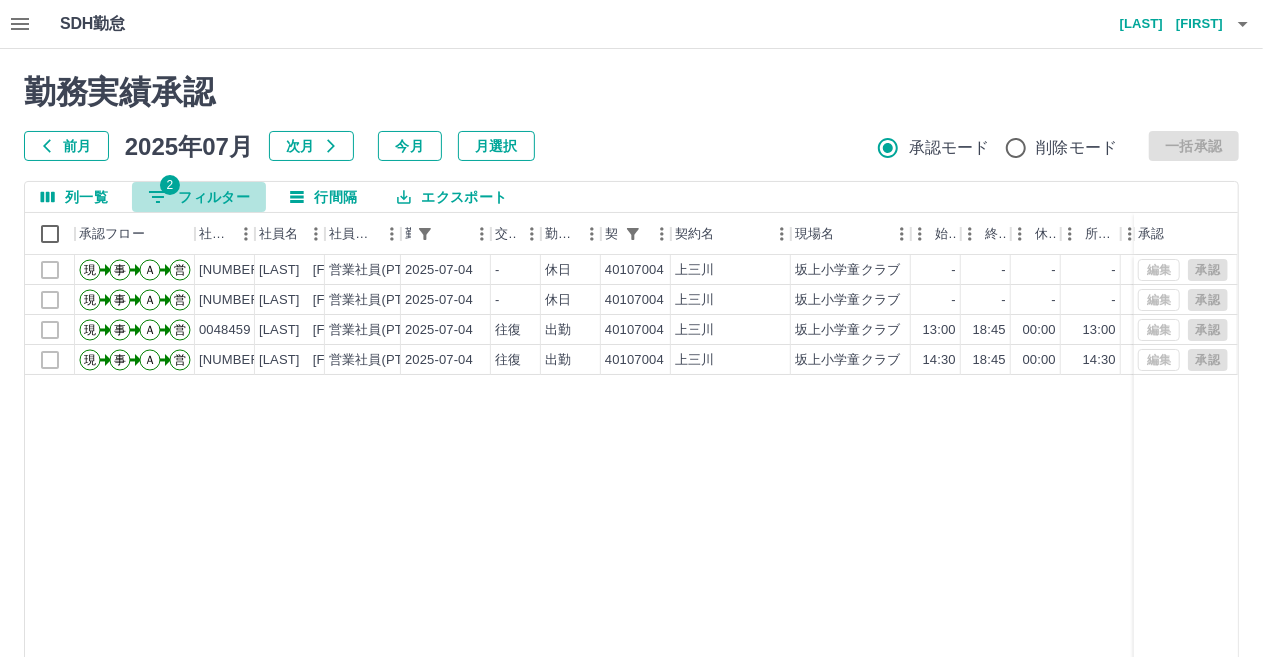 click on "2 フィルター" at bounding box center (199, 197) 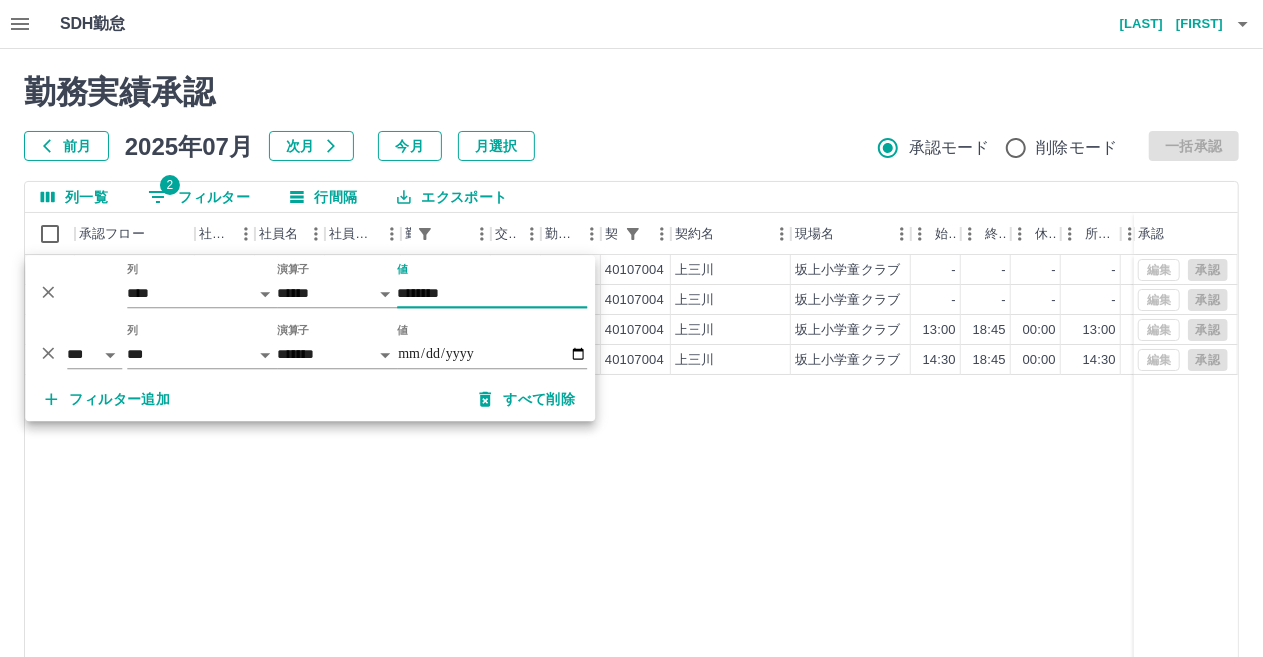 click on "********" at bounding box center (492, 293) 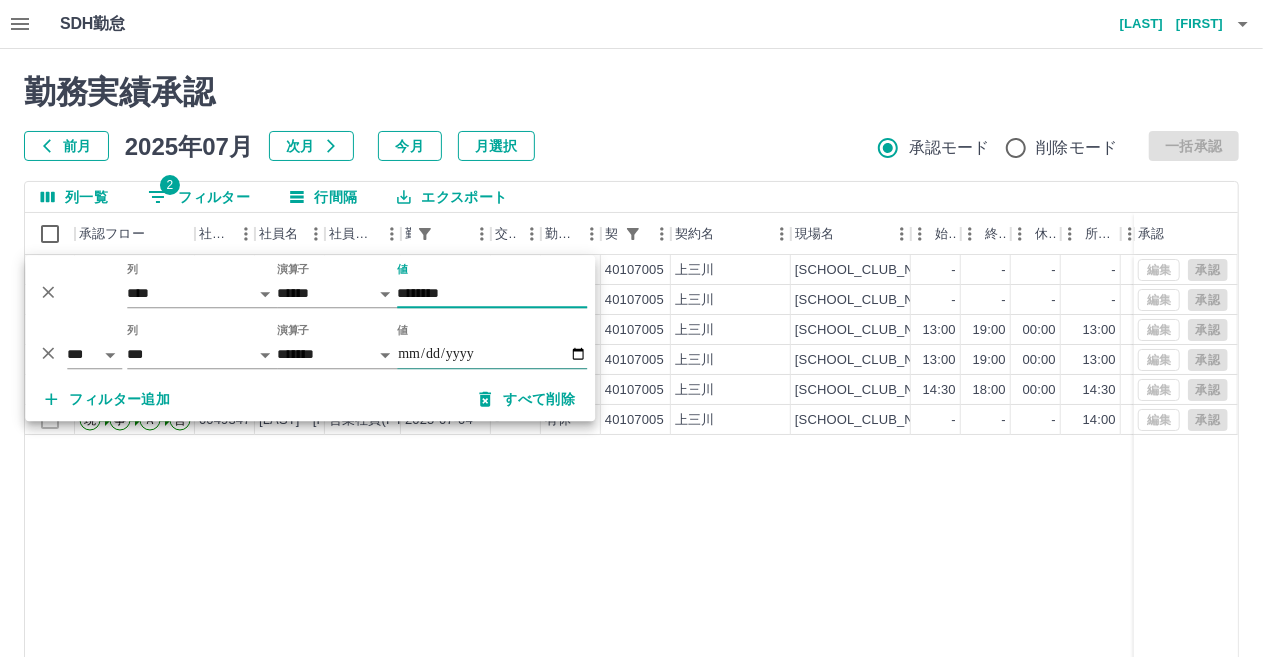 type on "********" 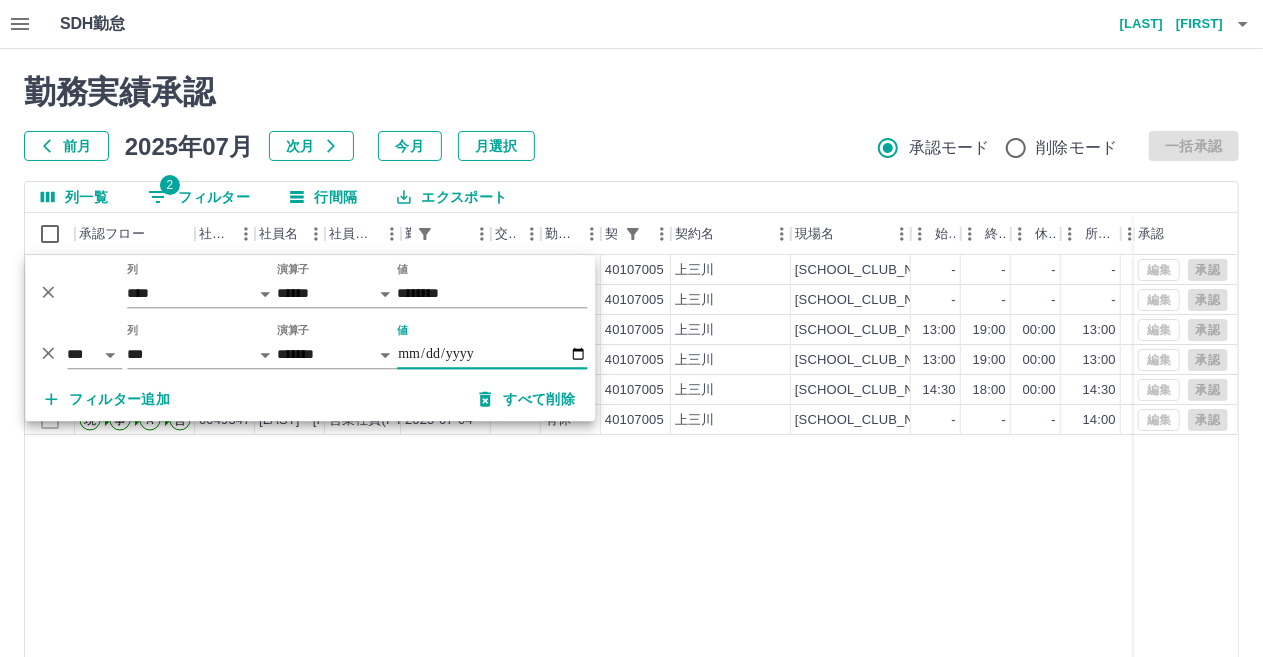 type on "**********" 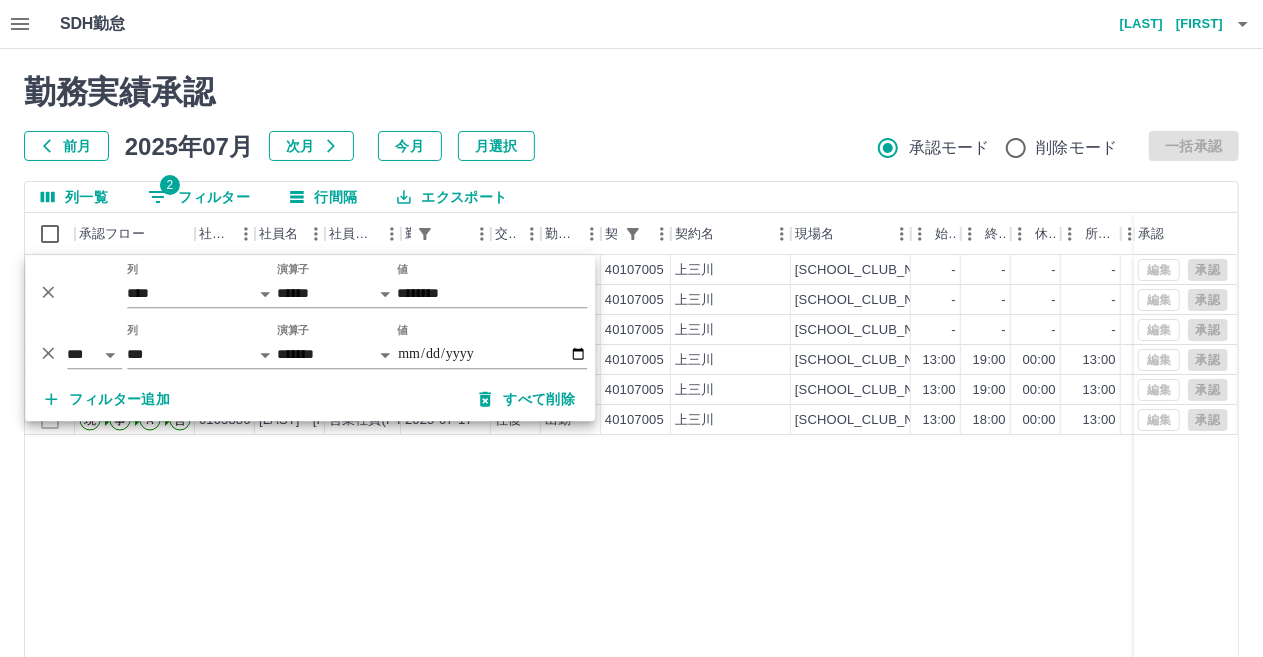 click on "前月 2025年07月 次月 今月 月選択 承認モード 削除モード 一括承認" at bounding box center [631, 146] 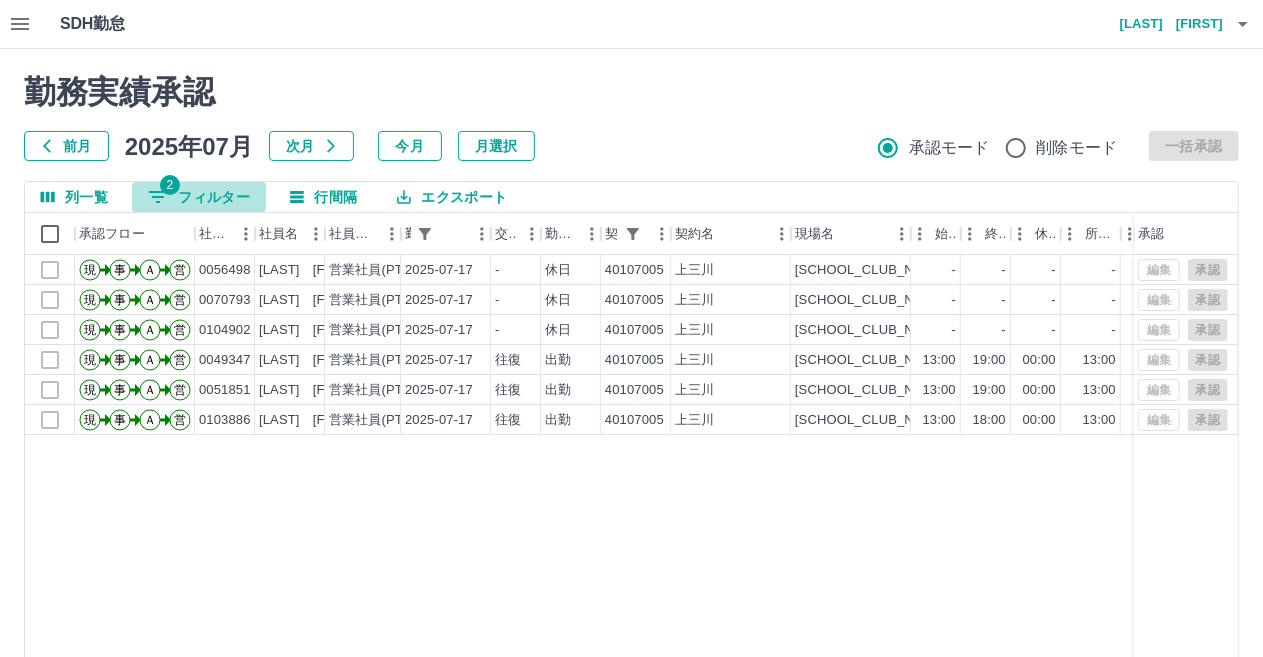 click on "2 フィルター" at bounding box center [199, 197] 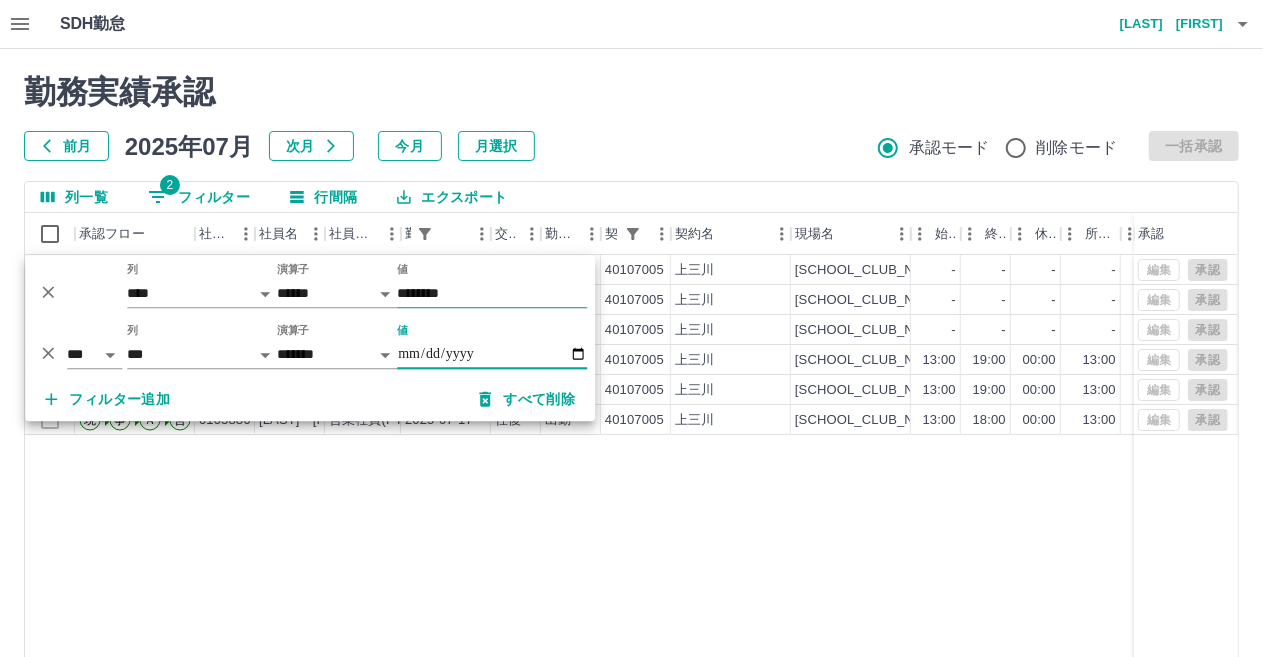 click on "********" at bounding box center (492, 293) 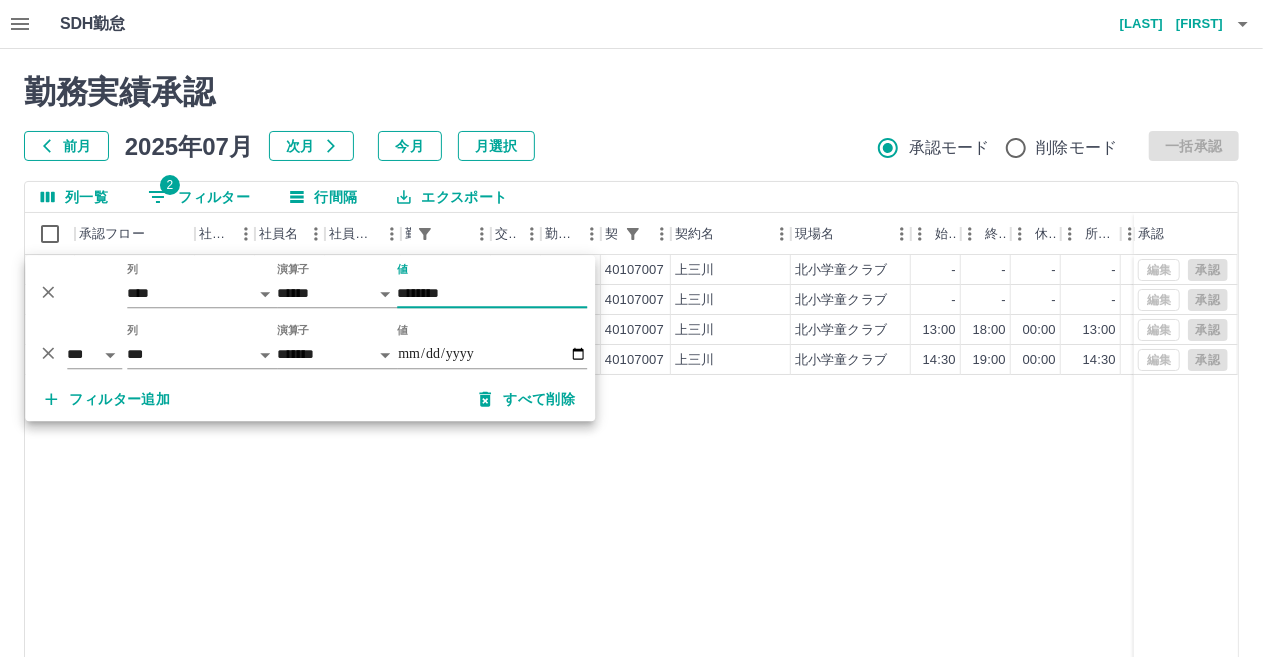 type on "********" 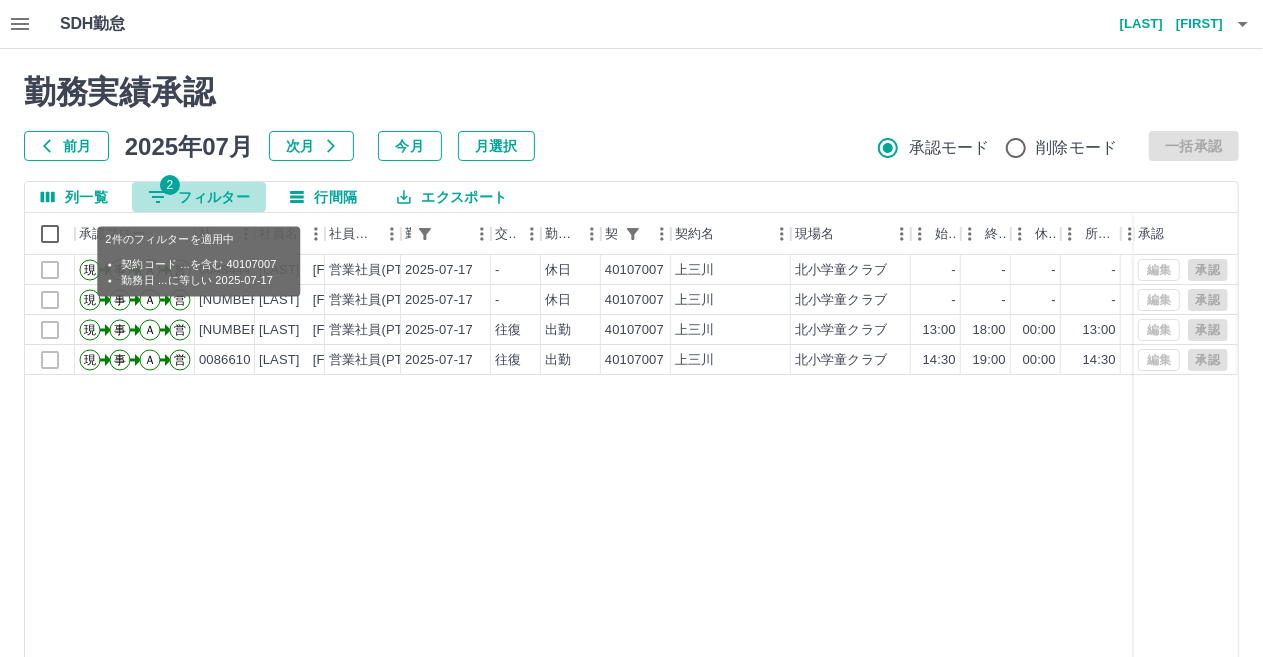 click on "2 フィルター" at bounding box center [199, 197] 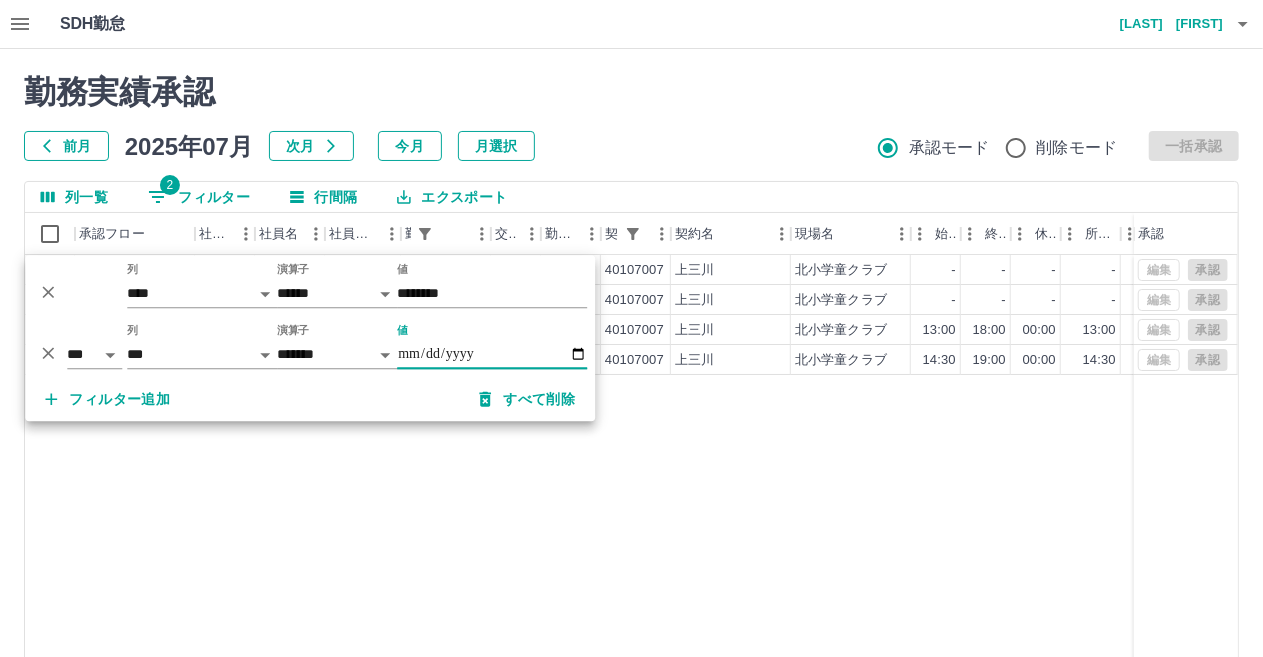 click on "**********" at bounding box center (492, 354) 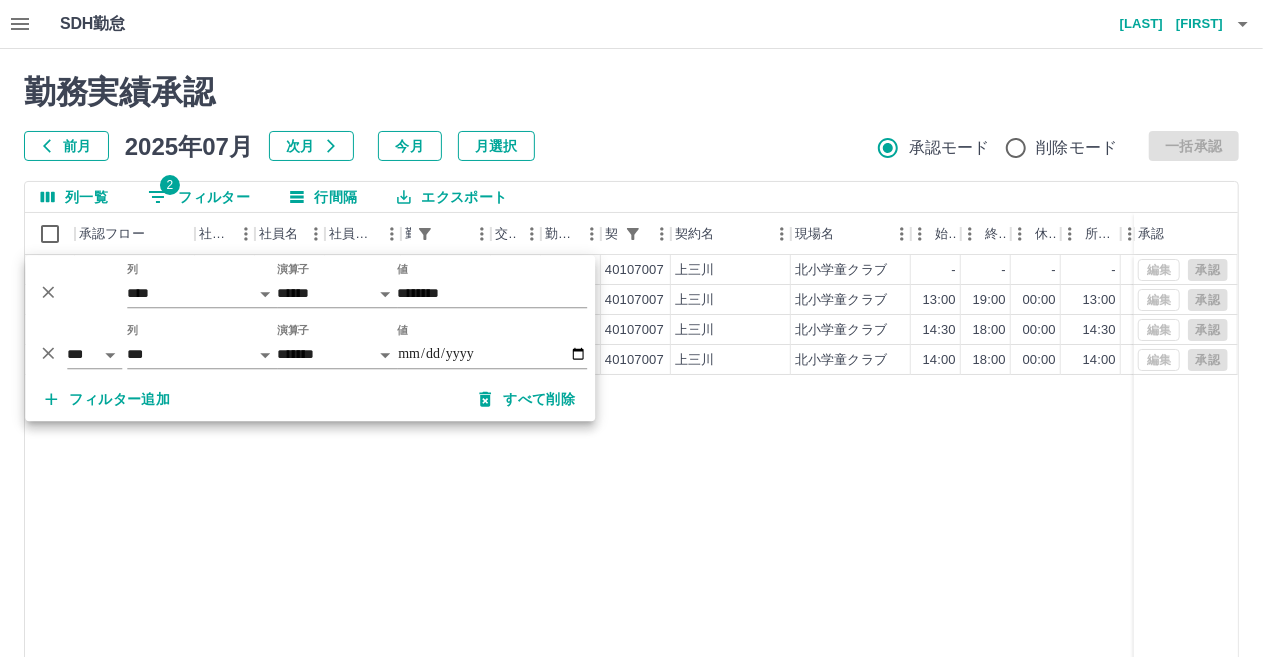click on "勤務実績承認 前月 2025年07月 次月 今月 月選択 承認モード 削除モード 一括承認 列一覧 2 フィルター 行間隔 エクスポート 承認フロー 社員番号 社員名 社員区分 勤務日 交通費 勤務区分 契約コード 契約名 現場名 始業 終業 休憩 所定開始 所定終業 所定休憩 拘束 勤務 遅刻等 承認 現 事 Ａ 営 [NUMBER] [LAST]　[FIRST] 営業社員(PT契約) 2025-07-18  -  休日 [NUMBER] [CITY] [SCHOOL_CLUB_NAME] - - - - - - 00:00 00:00 00:00 現 事 Ａ 営 [NUMBER] [LAST]　[FIRST] 営業社員(PT契約) 2025-07-18 往復 出勤 [NUMBER] [CITY] [SCHOOL_CLUB_NAME] 13:00 19:00 00:00 13:00 19:00 00:00 06:00 06:00 00:00 現 事 Ａ 営 [NUMBER] [LAST]　[FIRST] 営業社員(PT契約) 2025-07-18 往復 出勤 [NUMBER] [CITY] [SCHOOL_CLUB_NAME] 14:30 18:00 00:00 14:30 18:00 00:00 03:30 03:30 00:00 現 事 Ａ 営 [NUMBER] [LAST]　[FIRST] 営業社員(PT契約) 2025-07-18 往復 出勤 [NUMBER] [CITY] [SCHOOL_CLUB_NAME]" at bounding box center [631, 447] 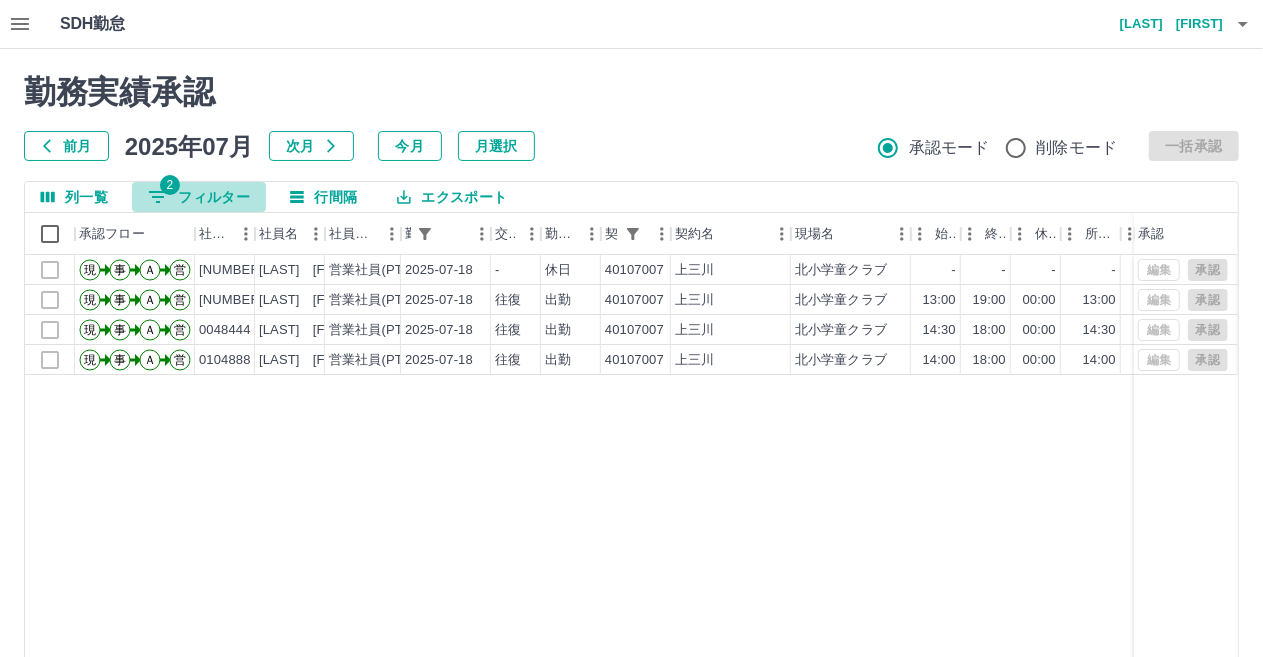 click on "2 フィルター" at bounding box center [199, 197] 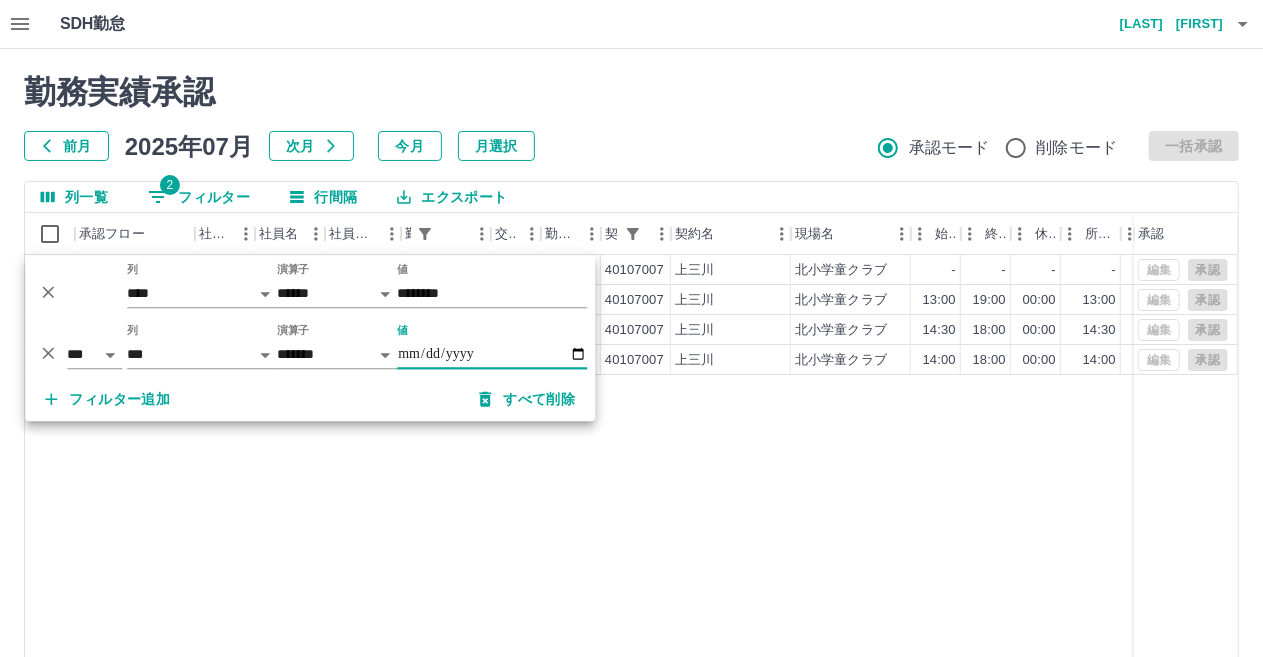 click on "**********" at bounding box center (492, 354) 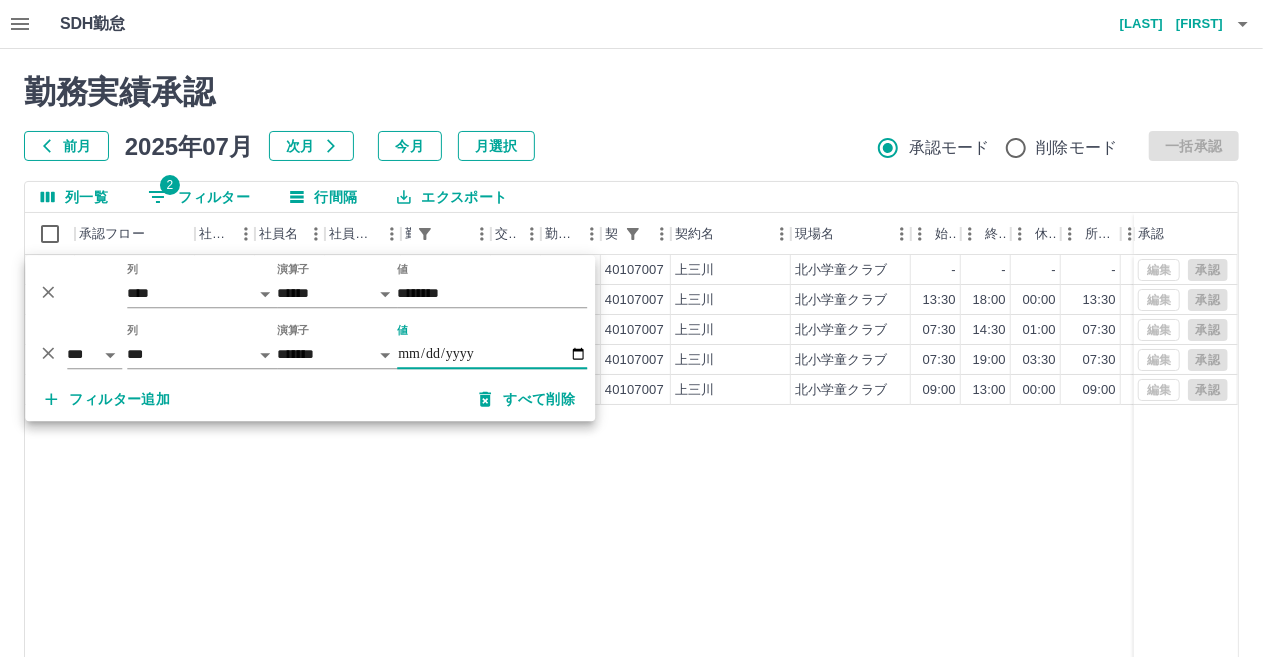 click on "勤務実績承認 前月 2025年07月 次月 今月 月選択 承認モード 削除モード 一括承認" at bounding box center (631, 117) 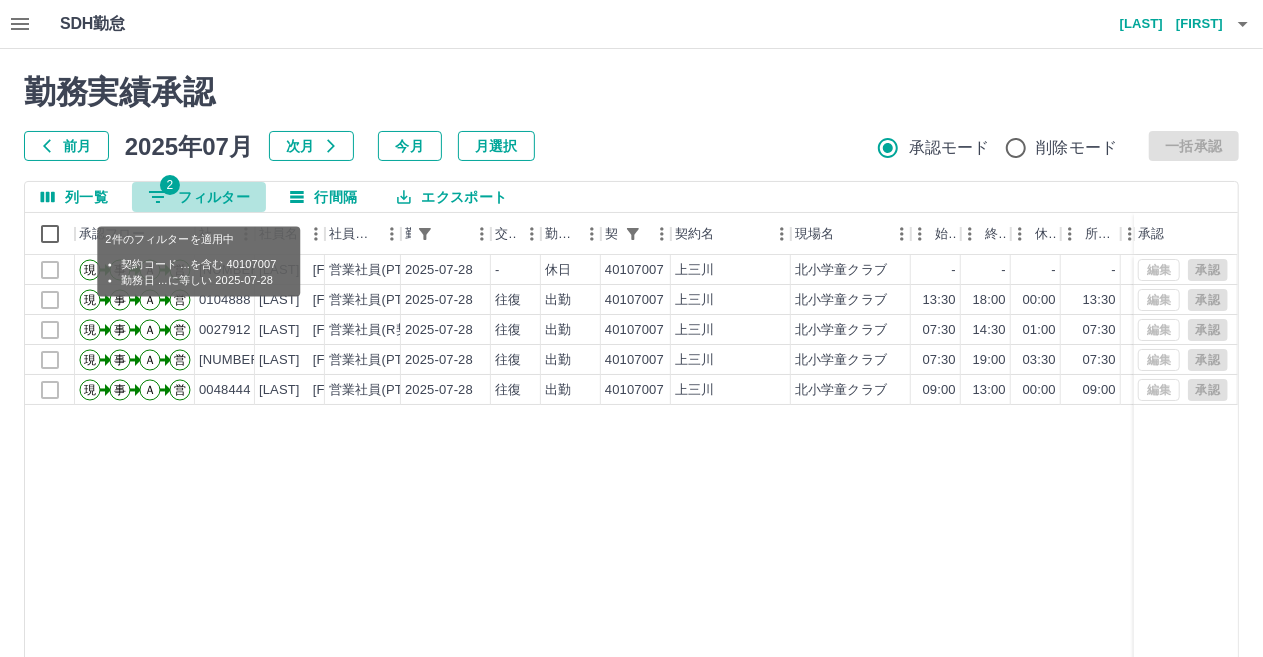 click on "2 フィルター" at bounding box center [199, 197] 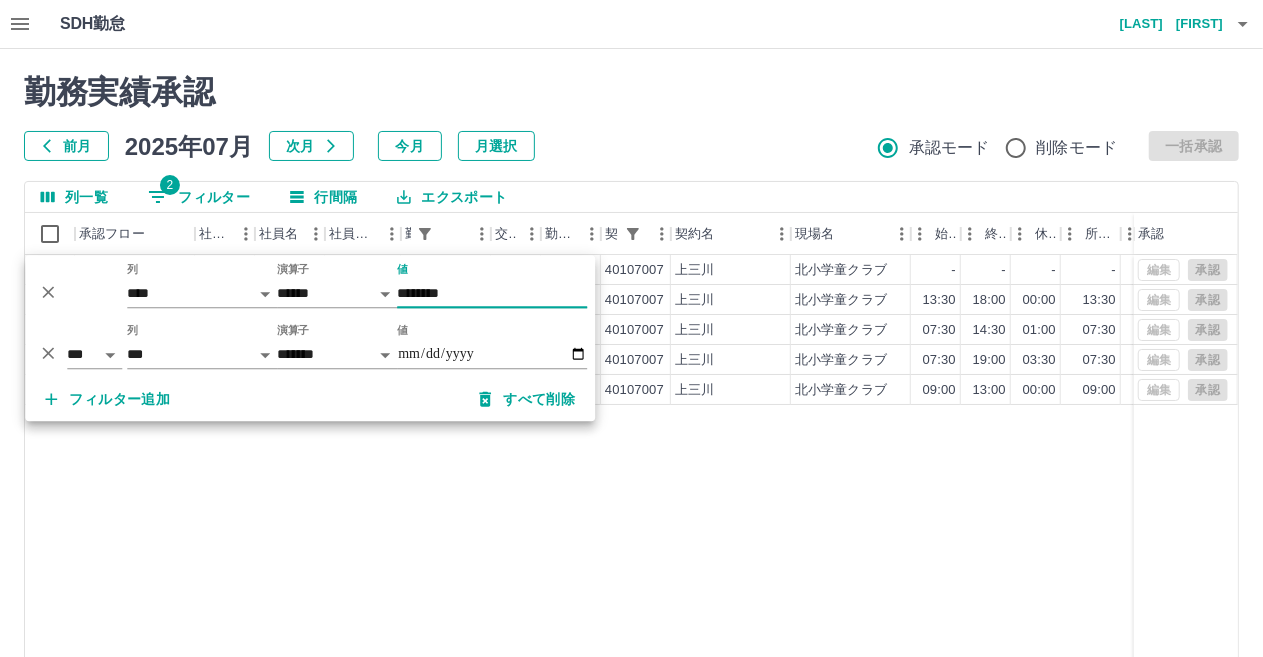 click on "********" at bounding box center (492, 293) 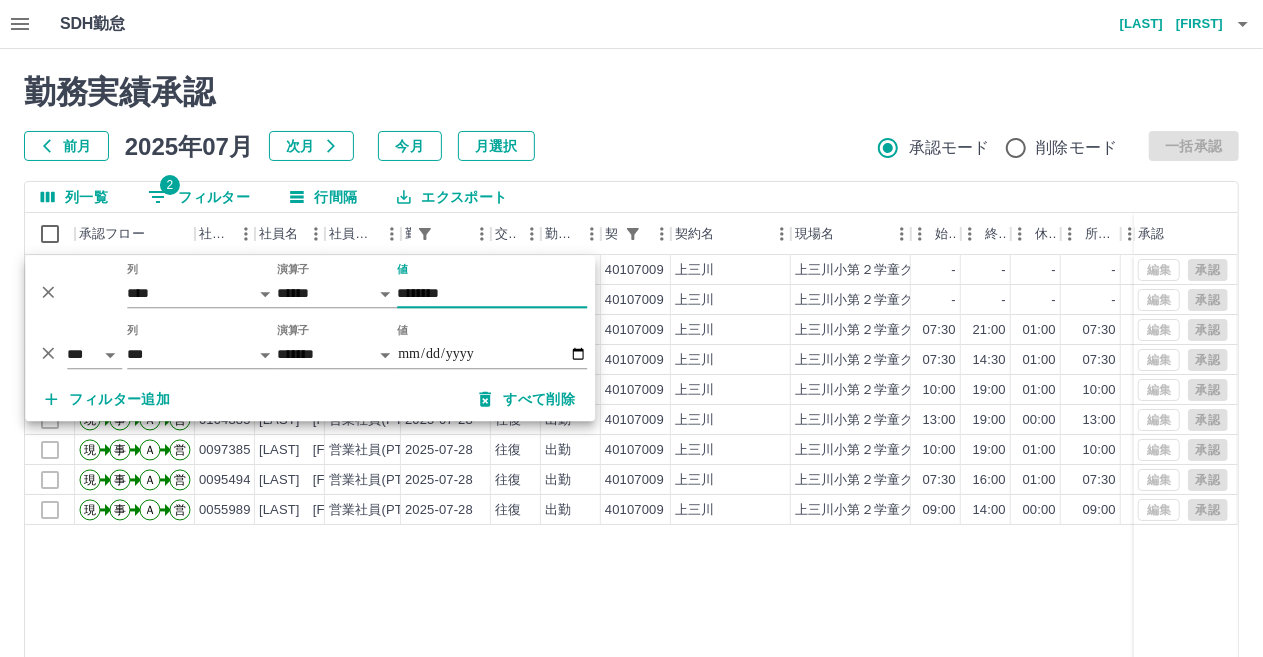 type on "********" 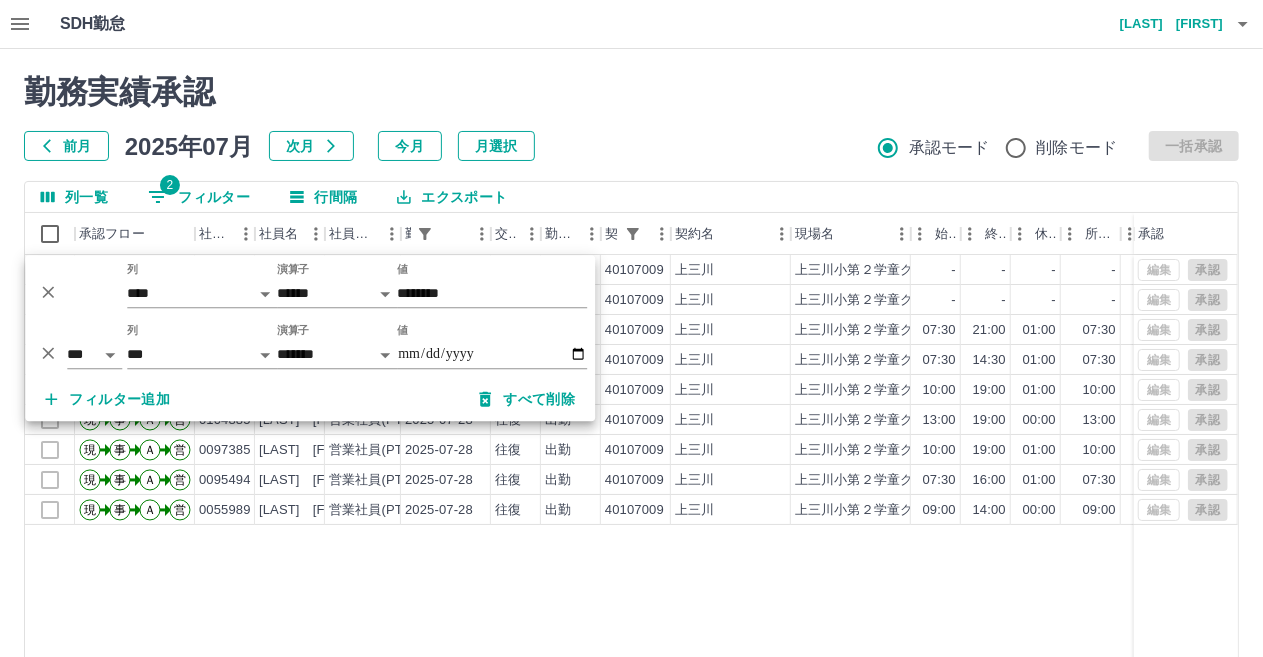 click on "前月 2025年07月 次月 今月 月選択 承認モード 削除モード 一括承認" at bounding box center [631, 146] 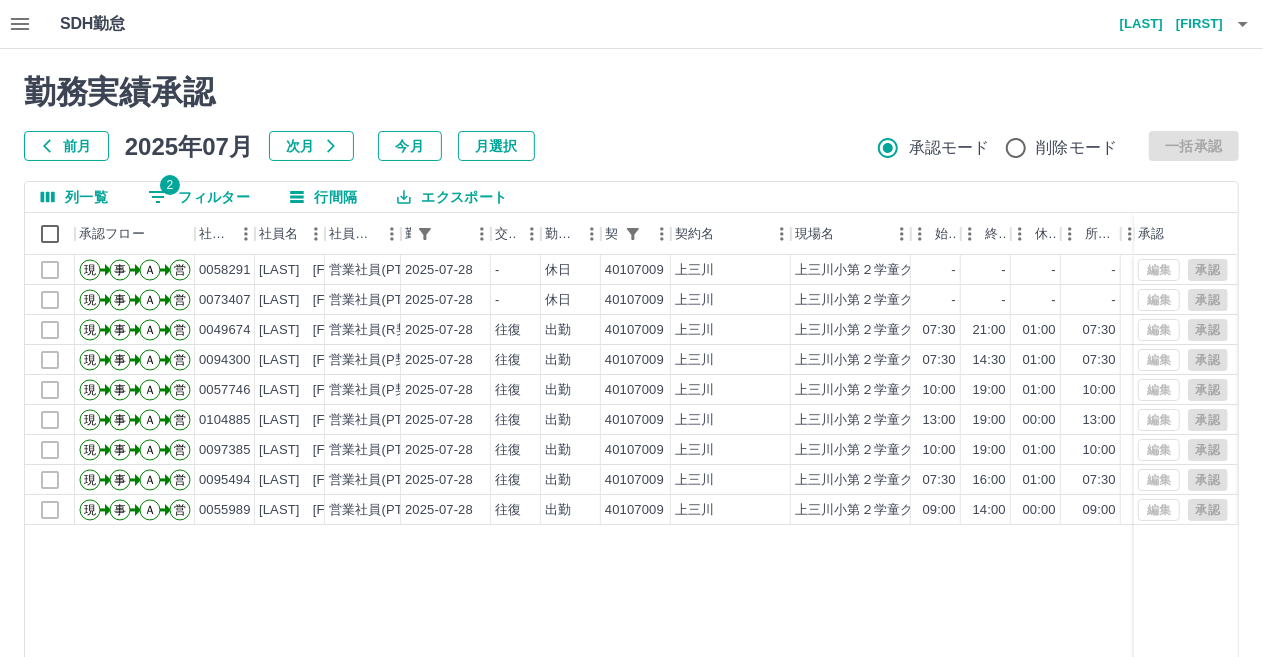 click on "2 フィルター" at bounding box center [199, 197] 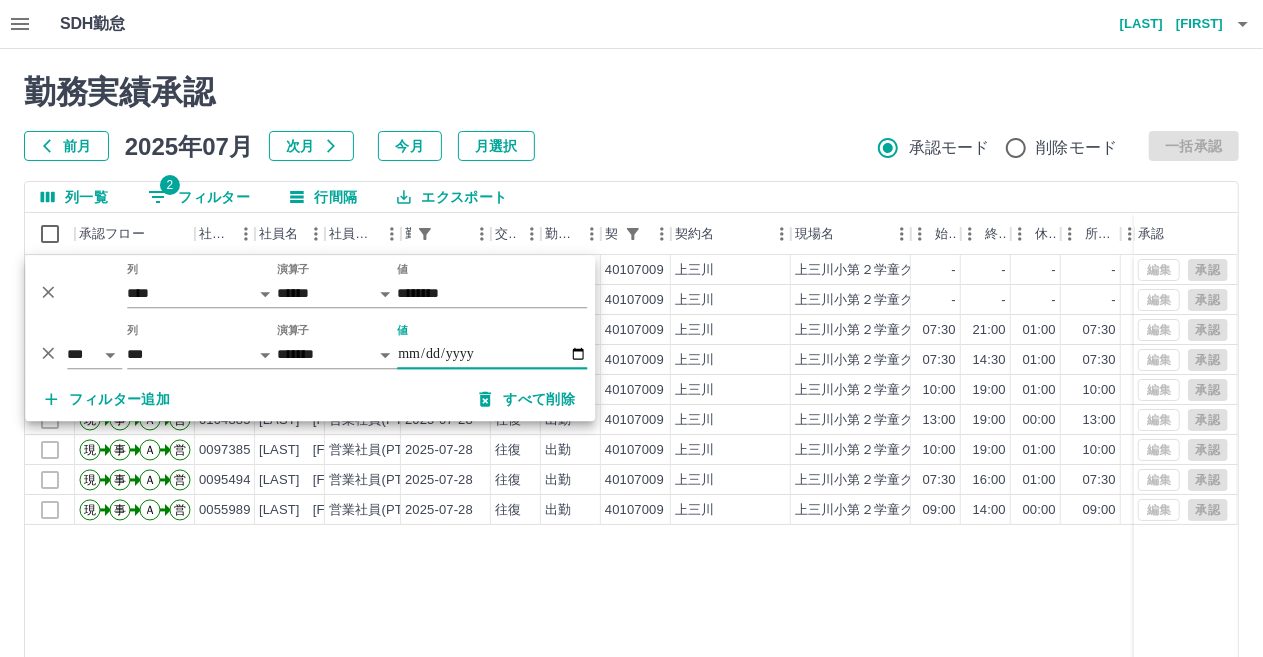 click on "**********" at bounding box center [492, 354] 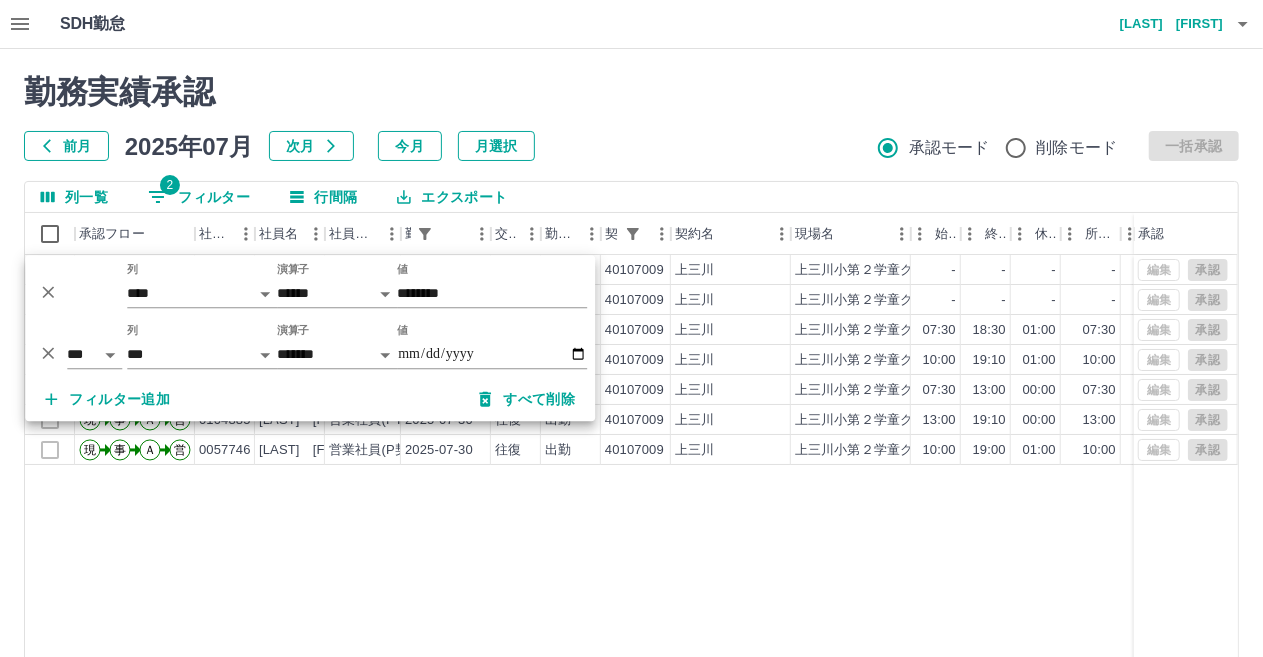 click on "勤務実績承認 前月 2025年07月 次月 今月 月選択 承認モード 削除モード 一括承認" at bounding box center (631, 117) 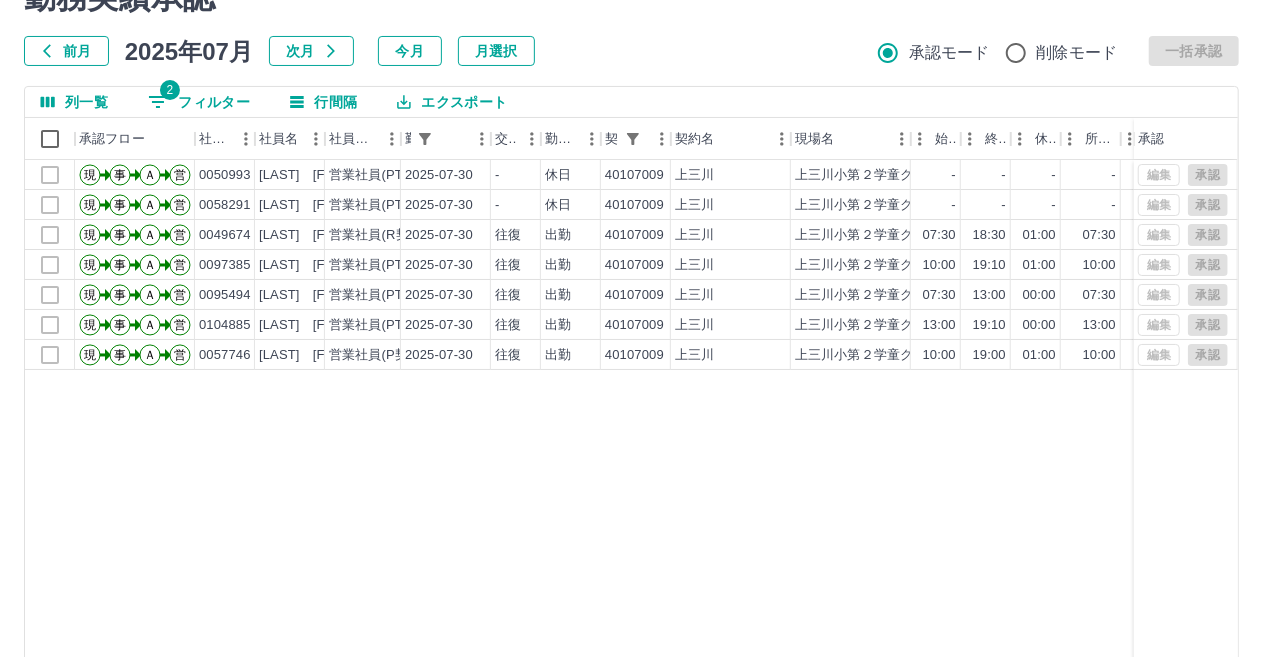 scroll, scrollTop: 188, scrollLeft: 0, axis: vertical 